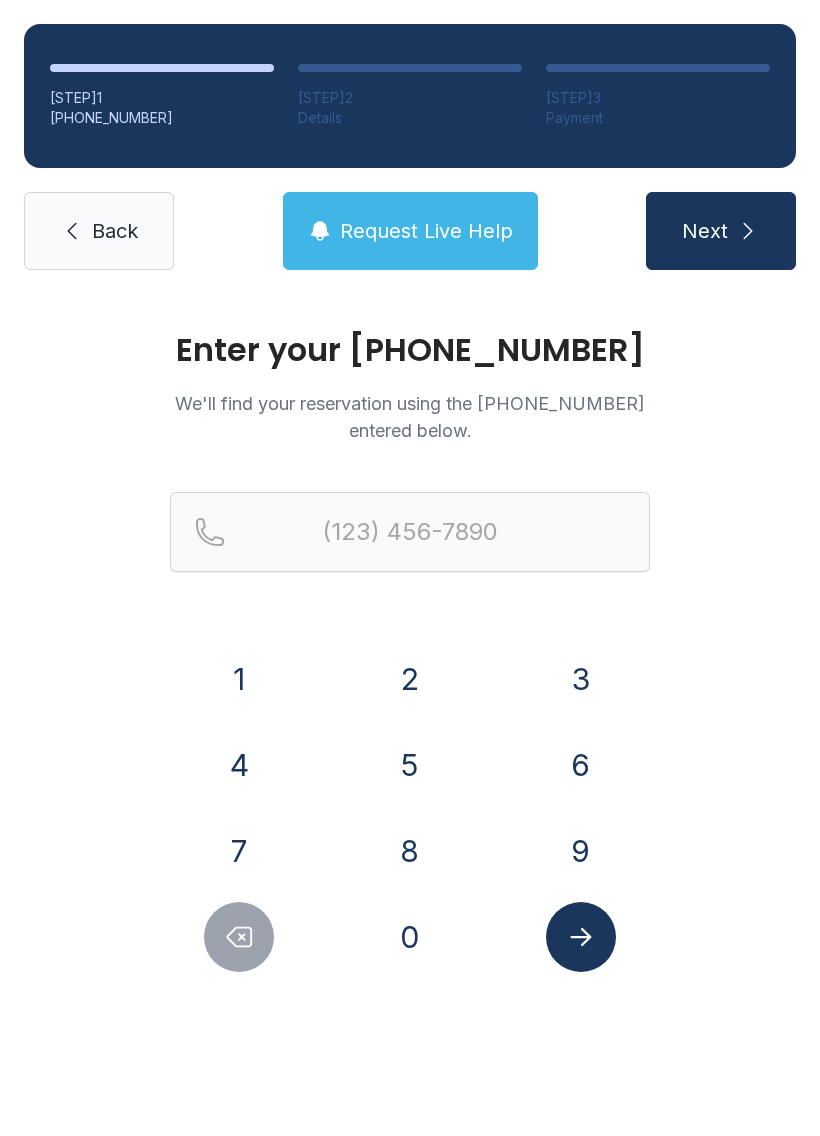 scroll, scrollTop: 0, scrollLeft: 0, axis: both 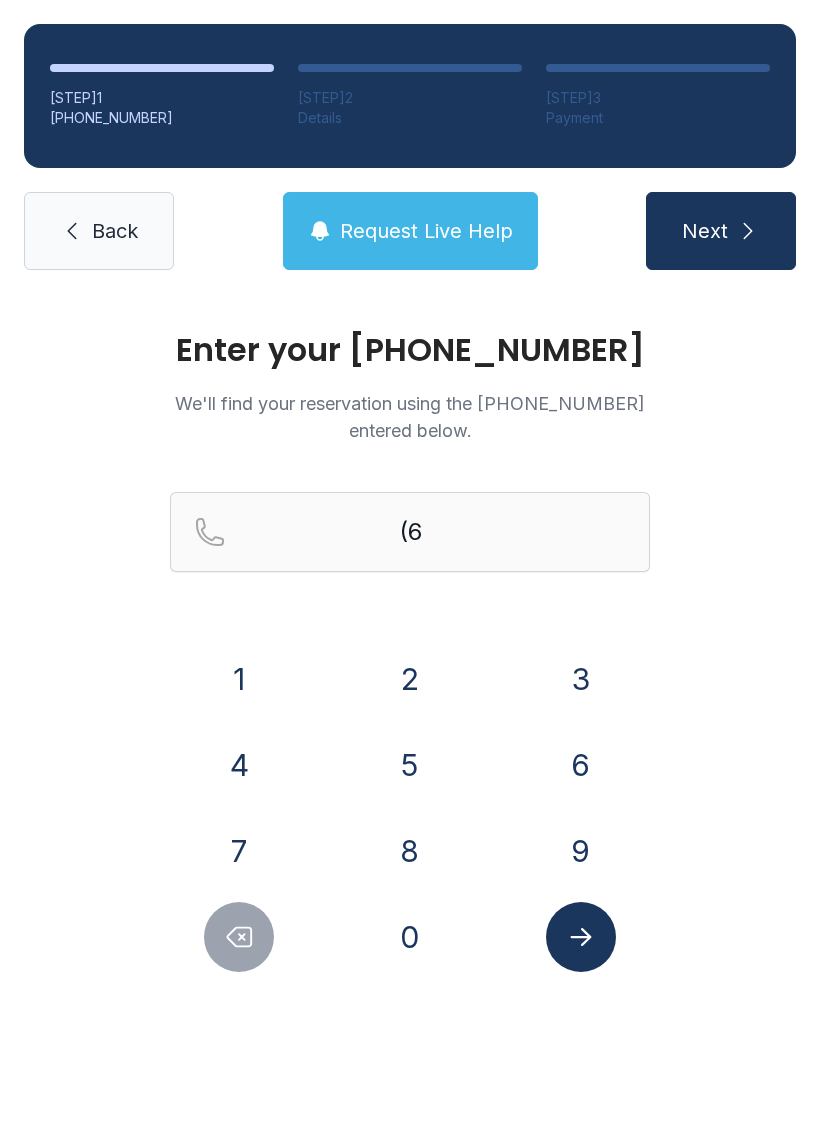 click on "7" at bounding box center (239, 679) 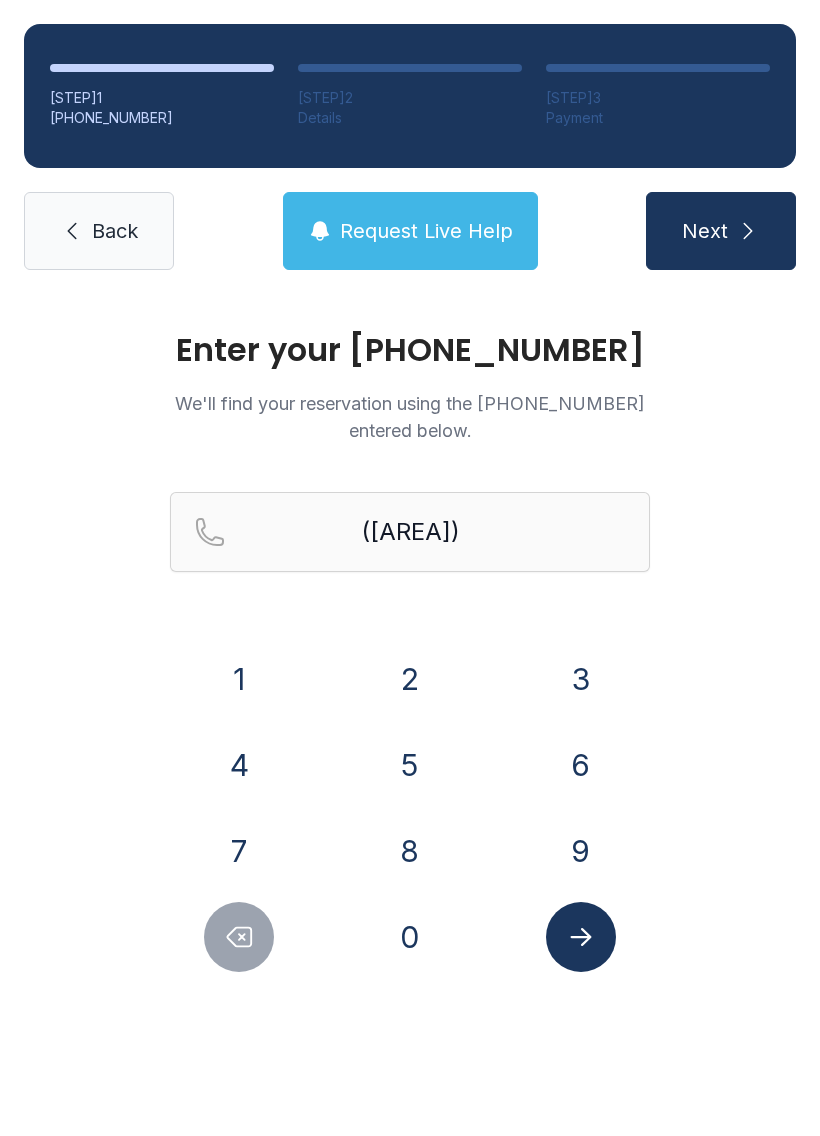 click on "8" at bounding box center (239, 679) 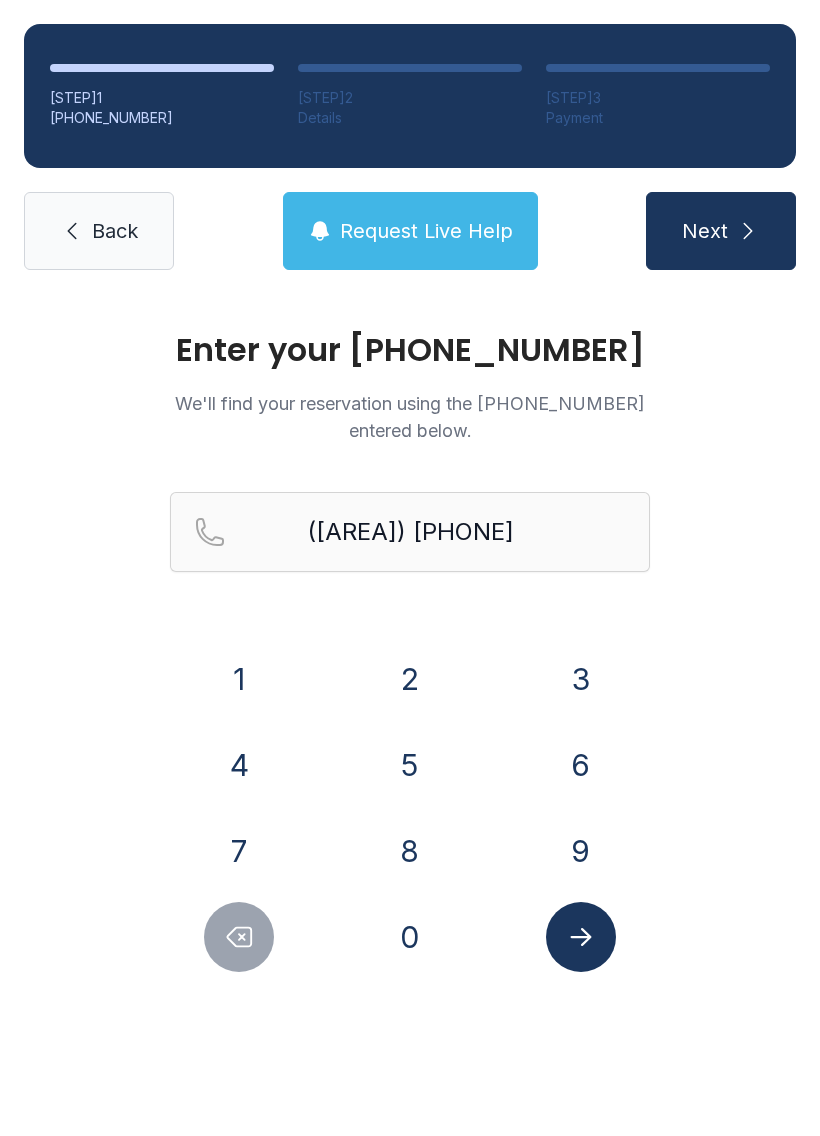 click on "3" at bounding box center [239, 679] 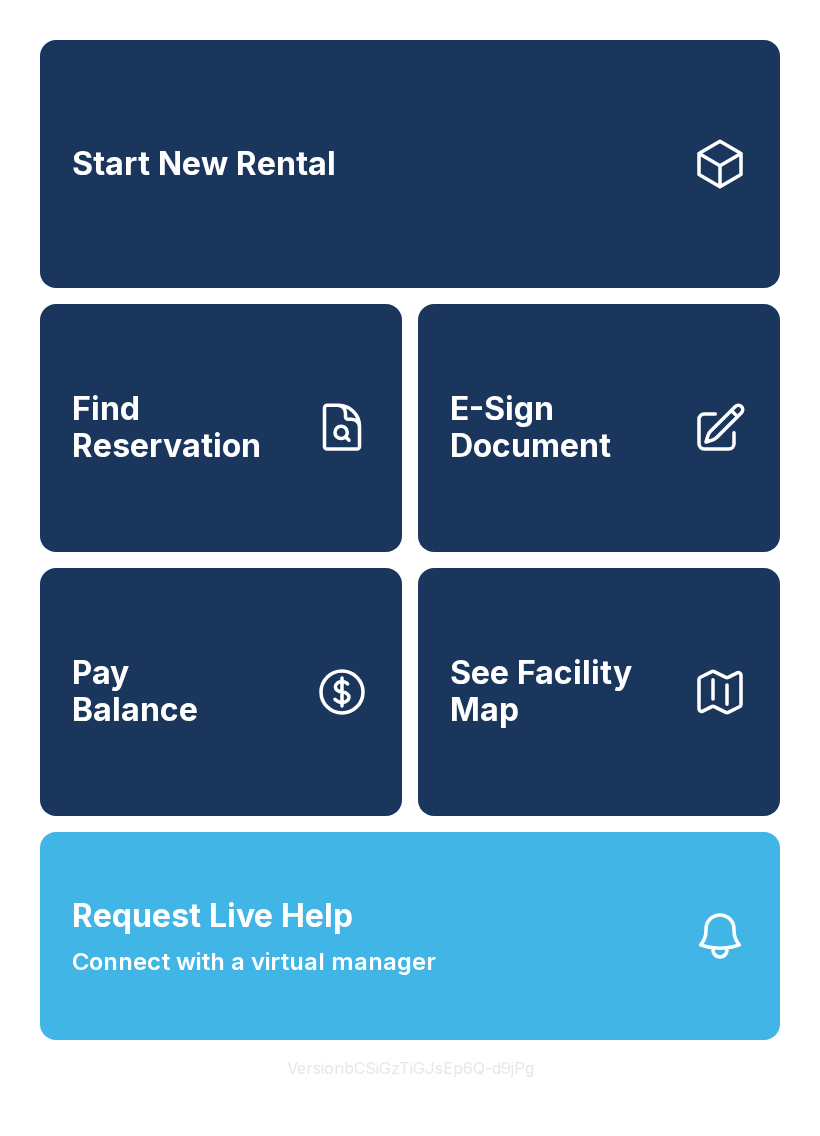 click on "Start New Rental" at bounding box center (410, 164) 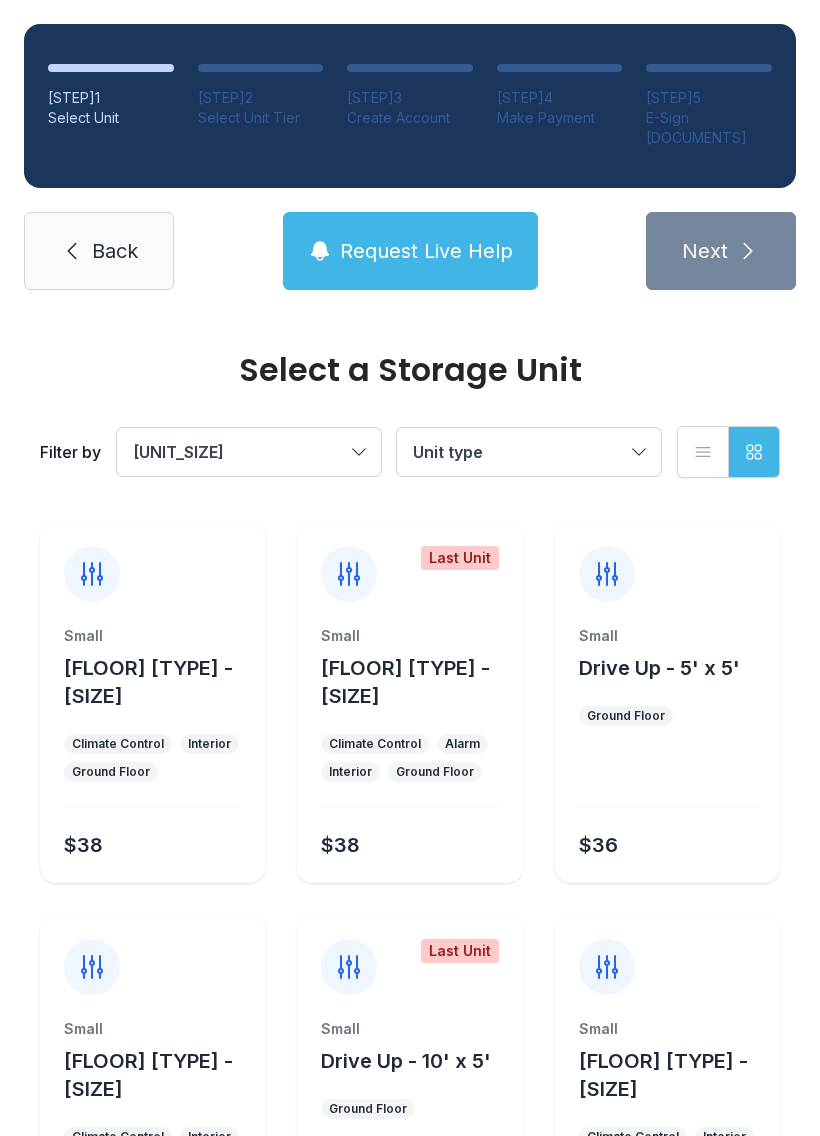 click on "Back" at bounding box center [99, 251] 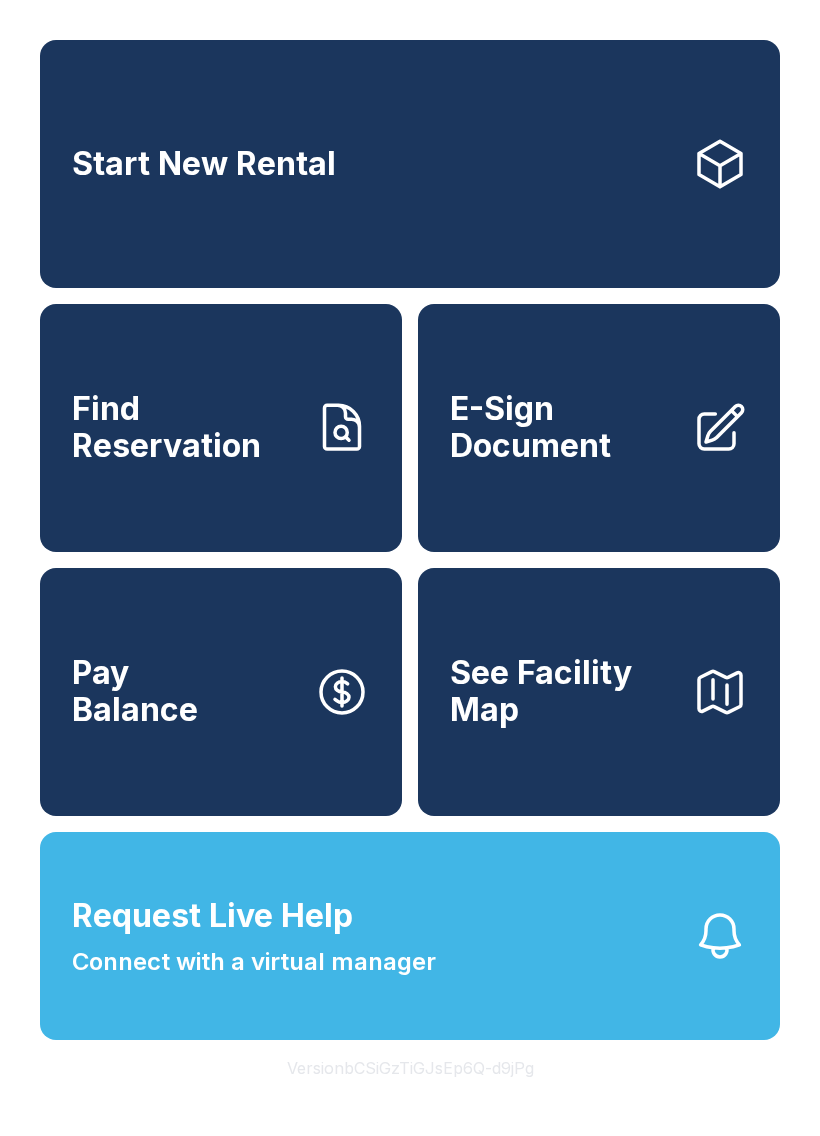 click on "Find Reservation" at bounding box center [185, 427] 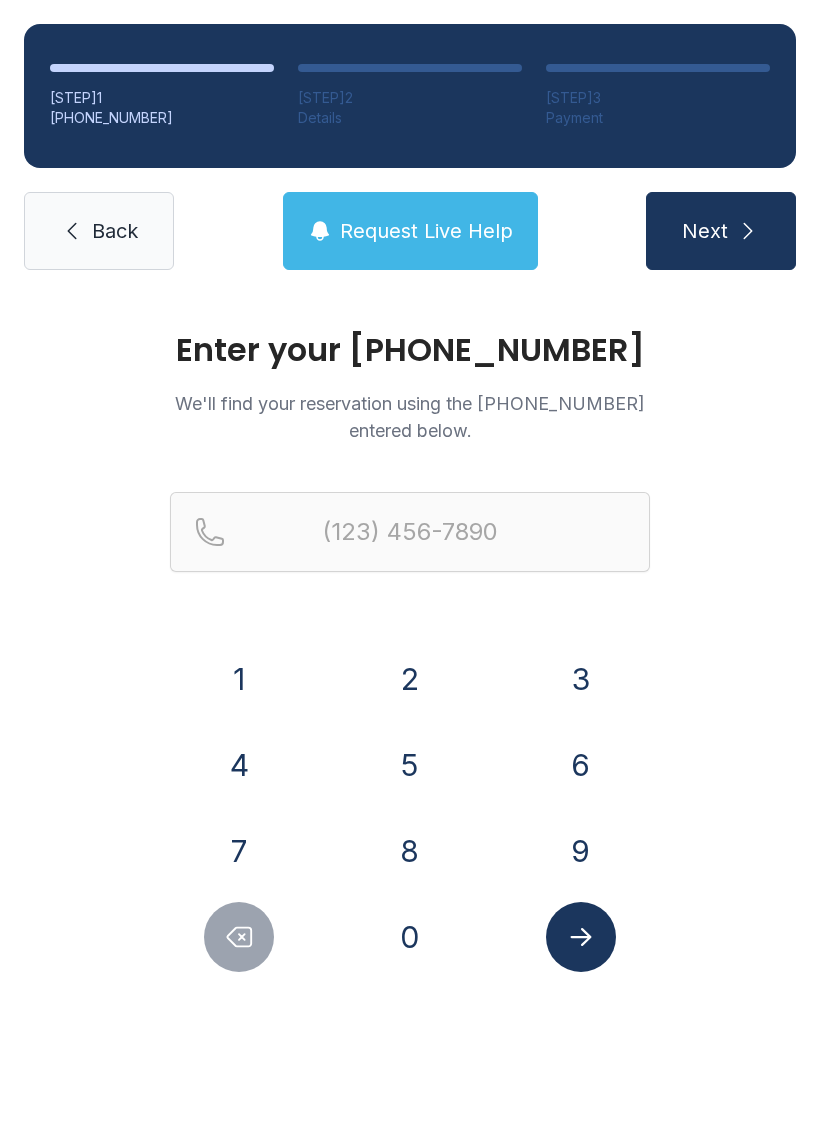 click on "6" at bounding box center [239, 679] 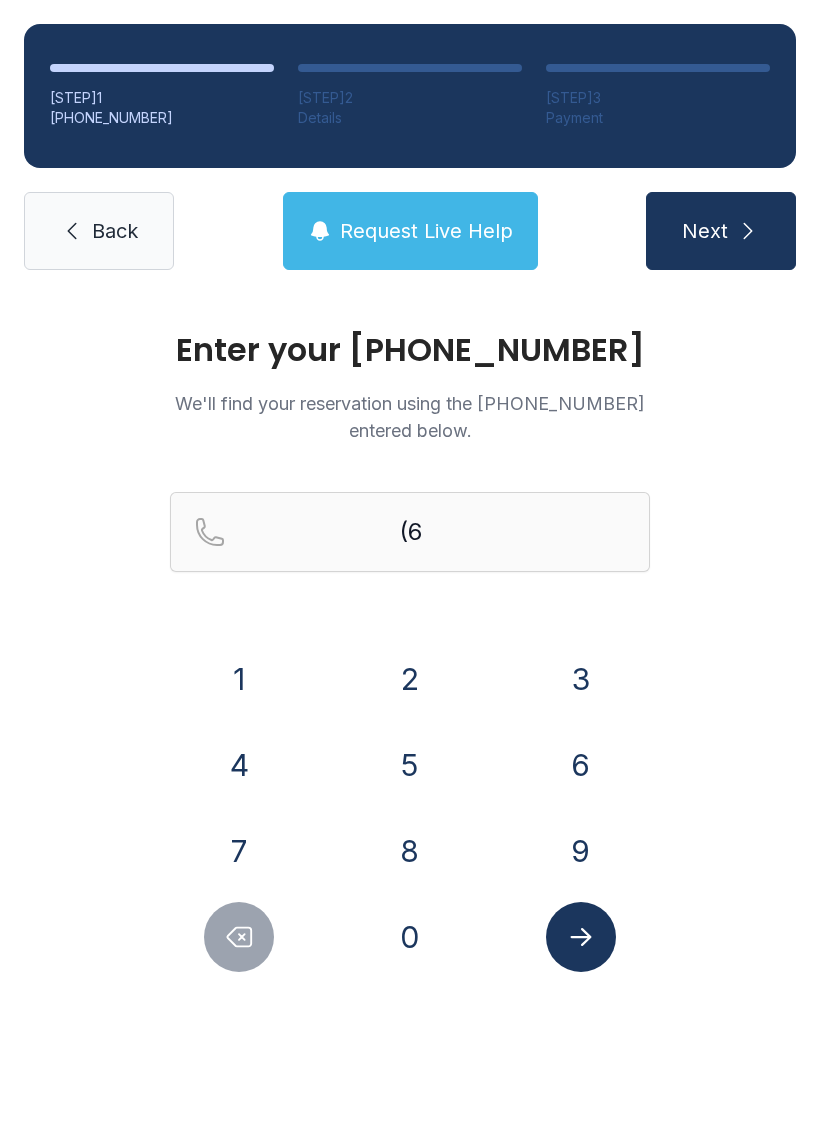 click on "7" at bounding box center (239, 679) 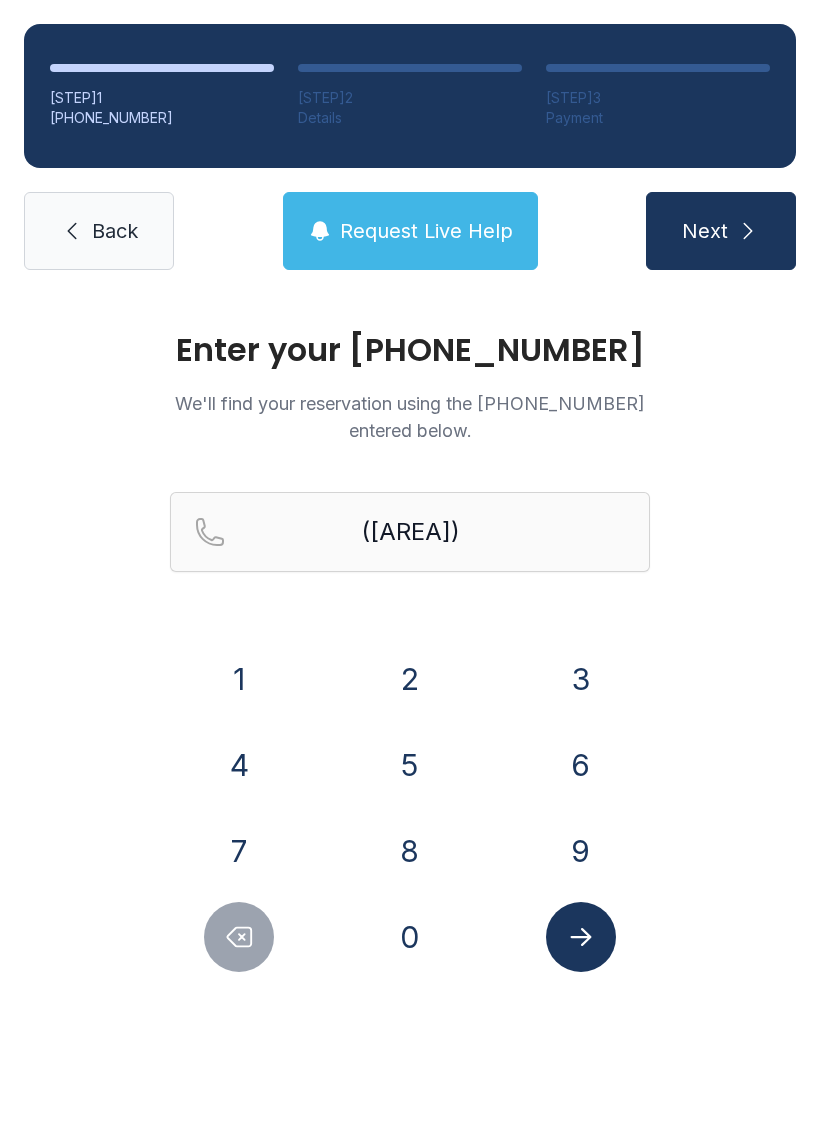 click at bounding box center (240, 937) 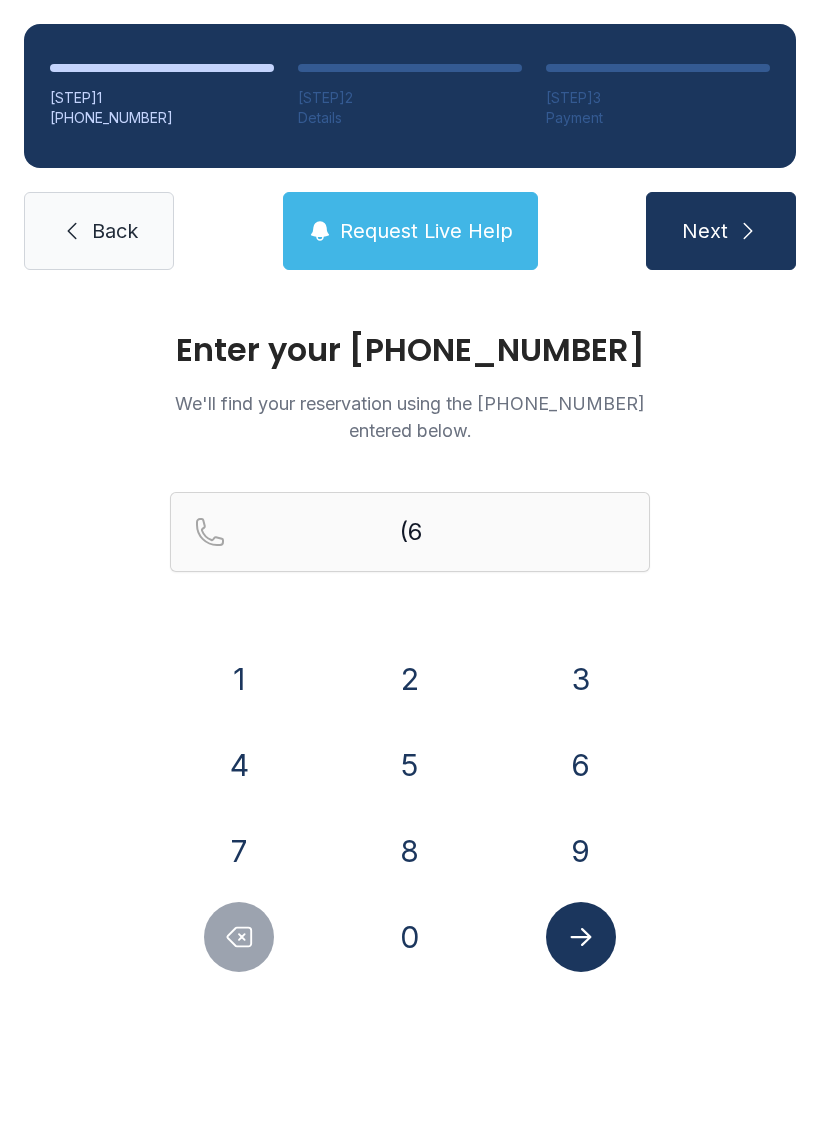 click on "4" at bounding box center (239, 679) 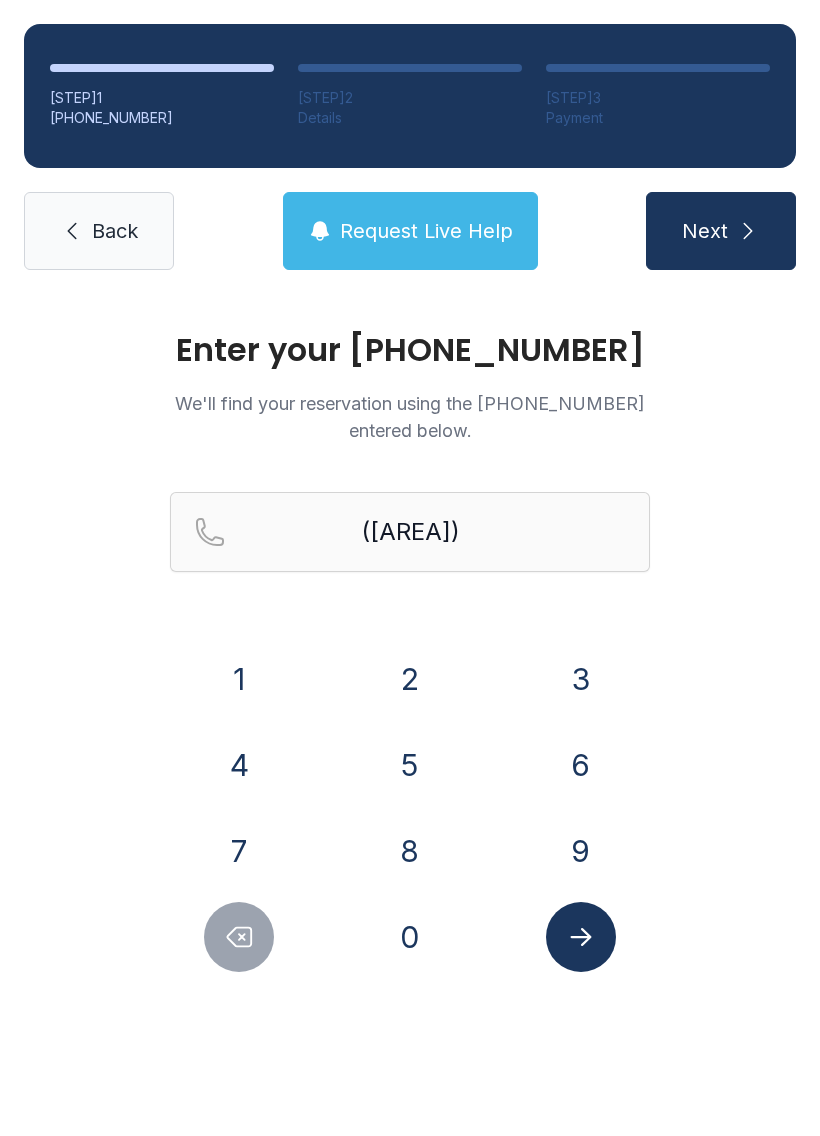 click on "3" at bounding box center [239, 679] 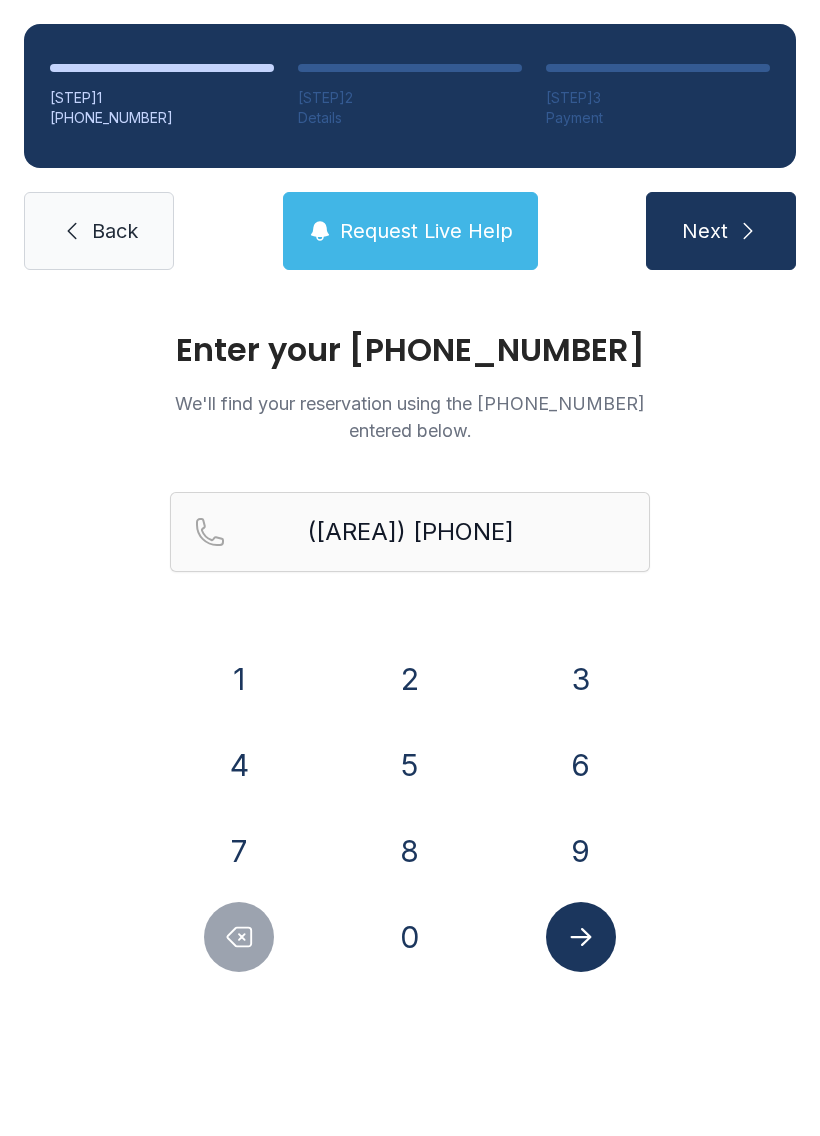 click at bounding box center (240, 937) 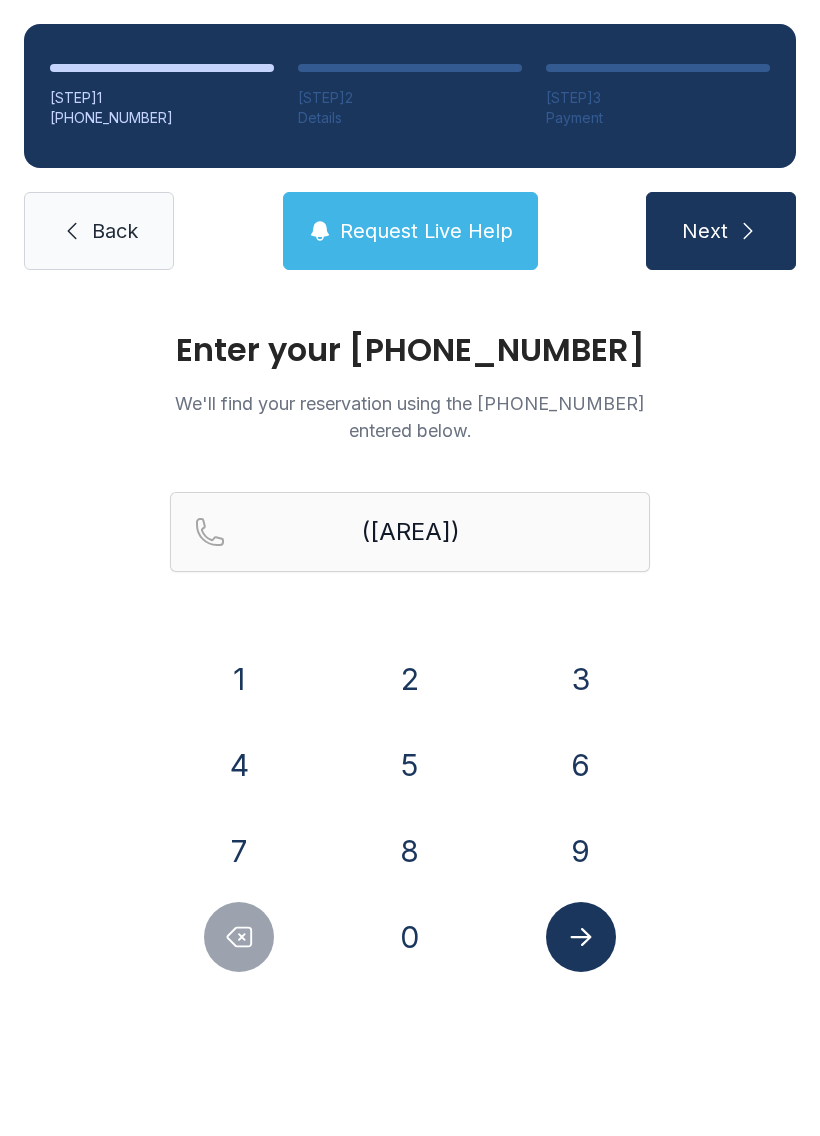 click at bounding box center (240, 937) 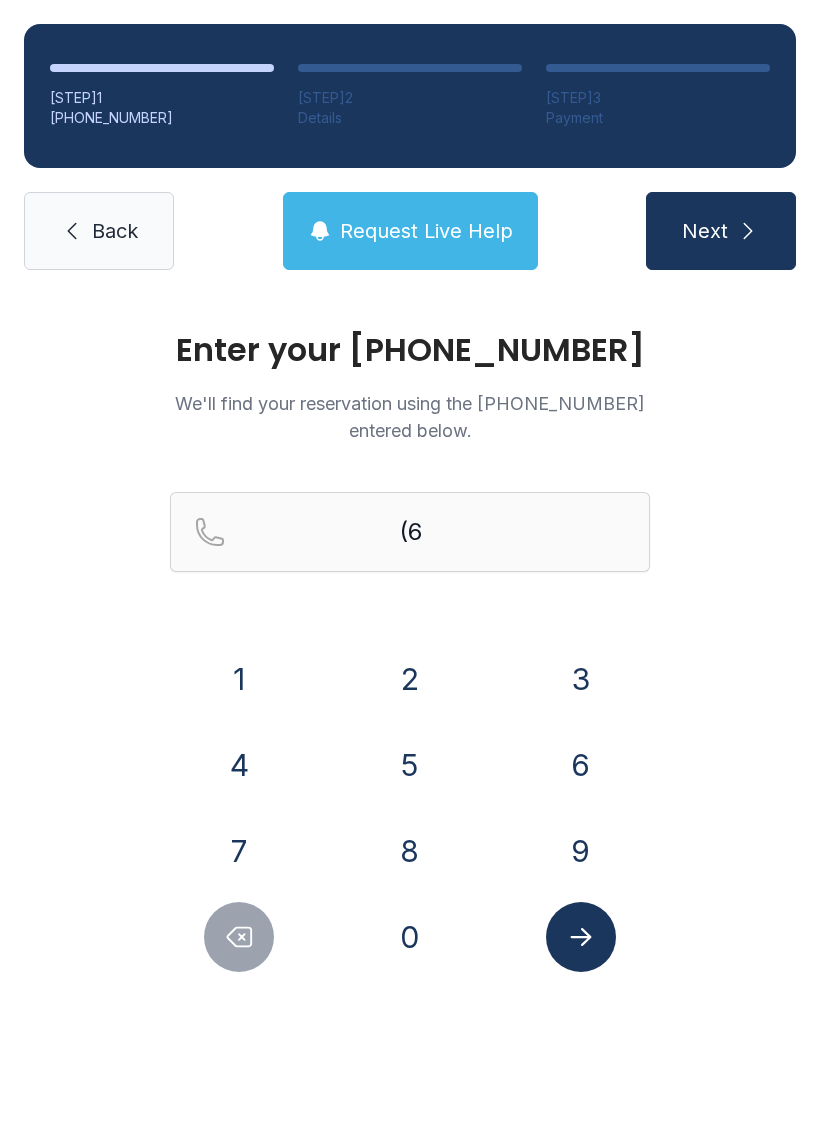 click on "7" at bounding box center [239, 679] 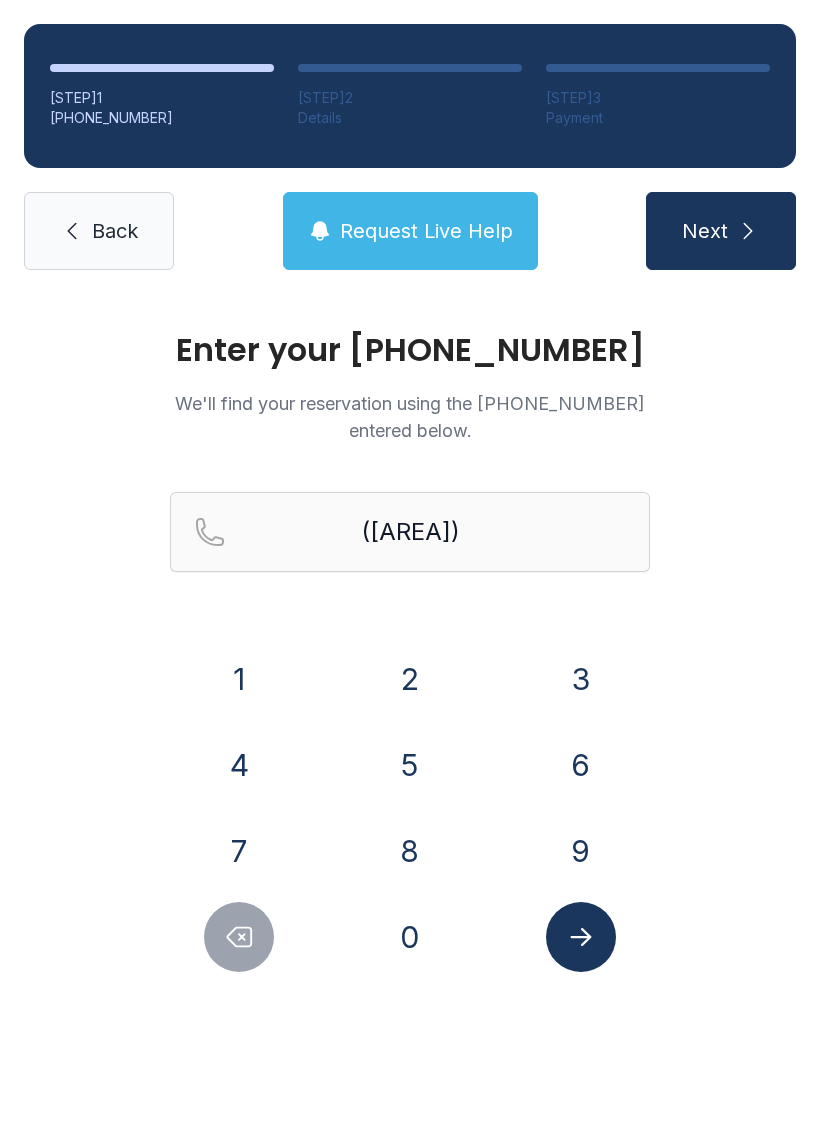 click on "8" at bounding box center (239, 679) 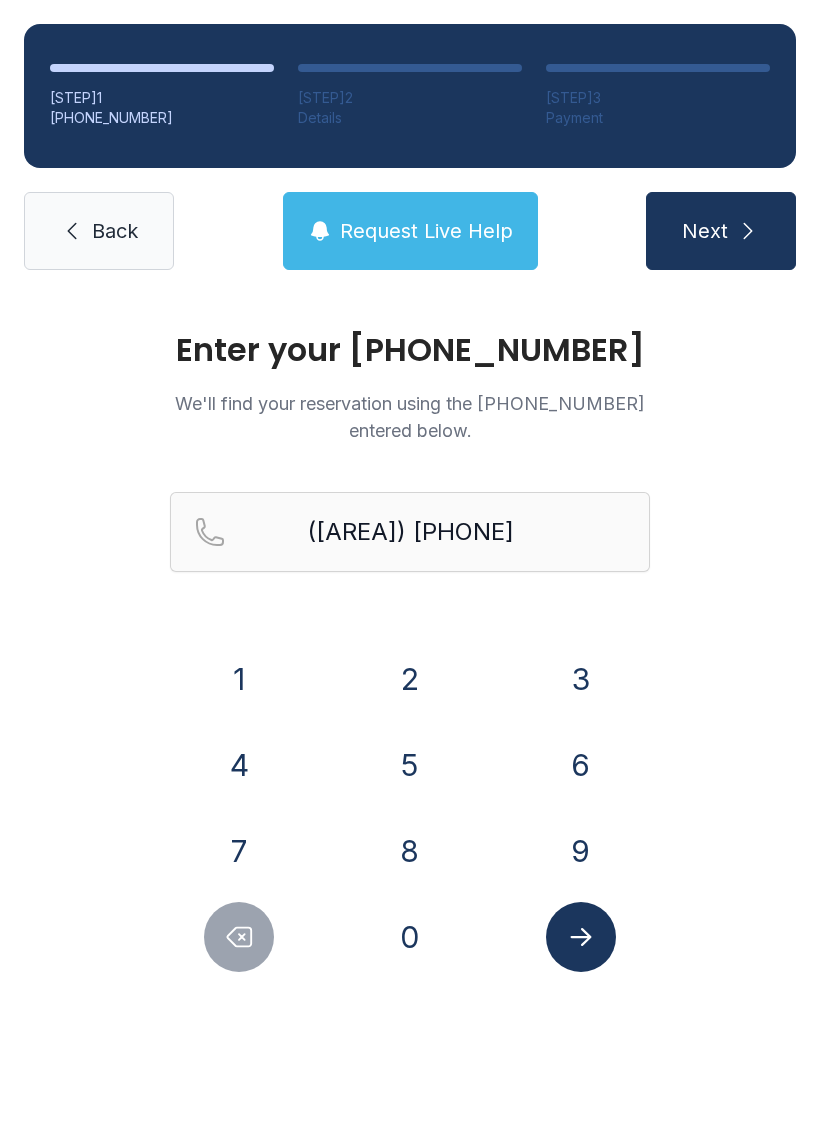 click on "4" at bounding box center [239, 679] 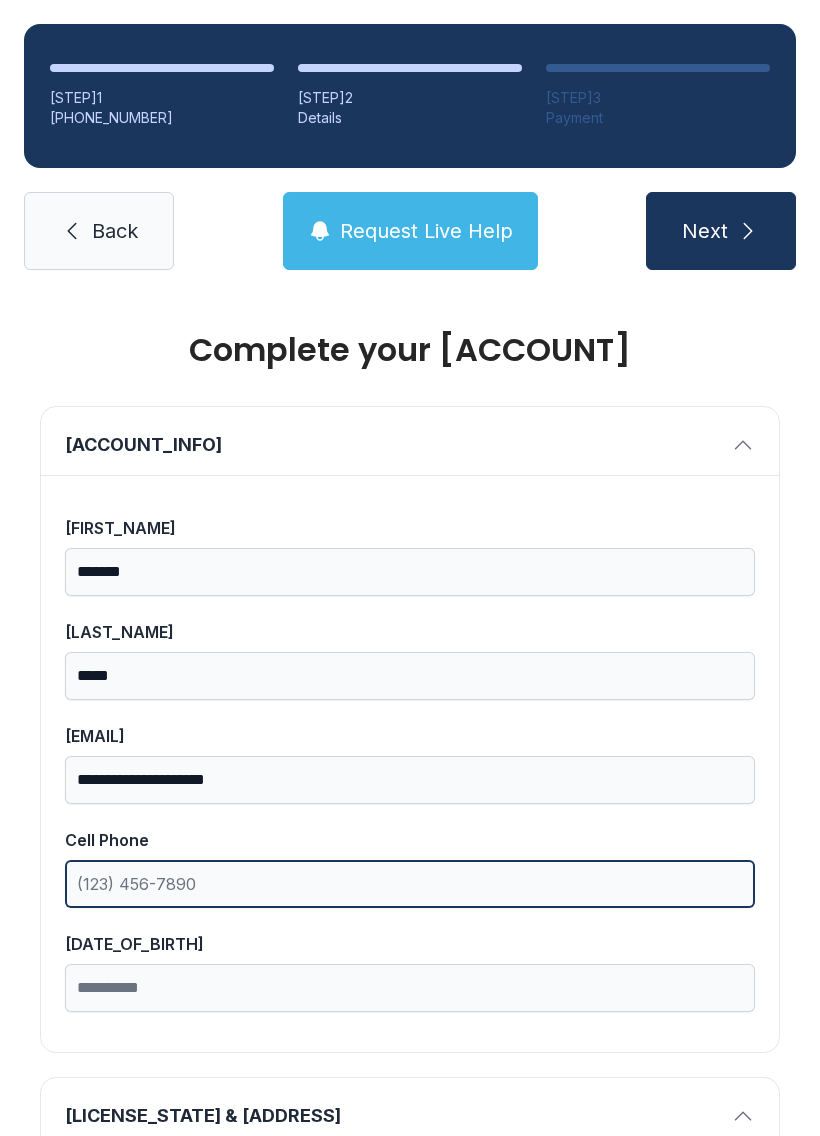 click on "Cell Phone" at bounding box center (410, 884) 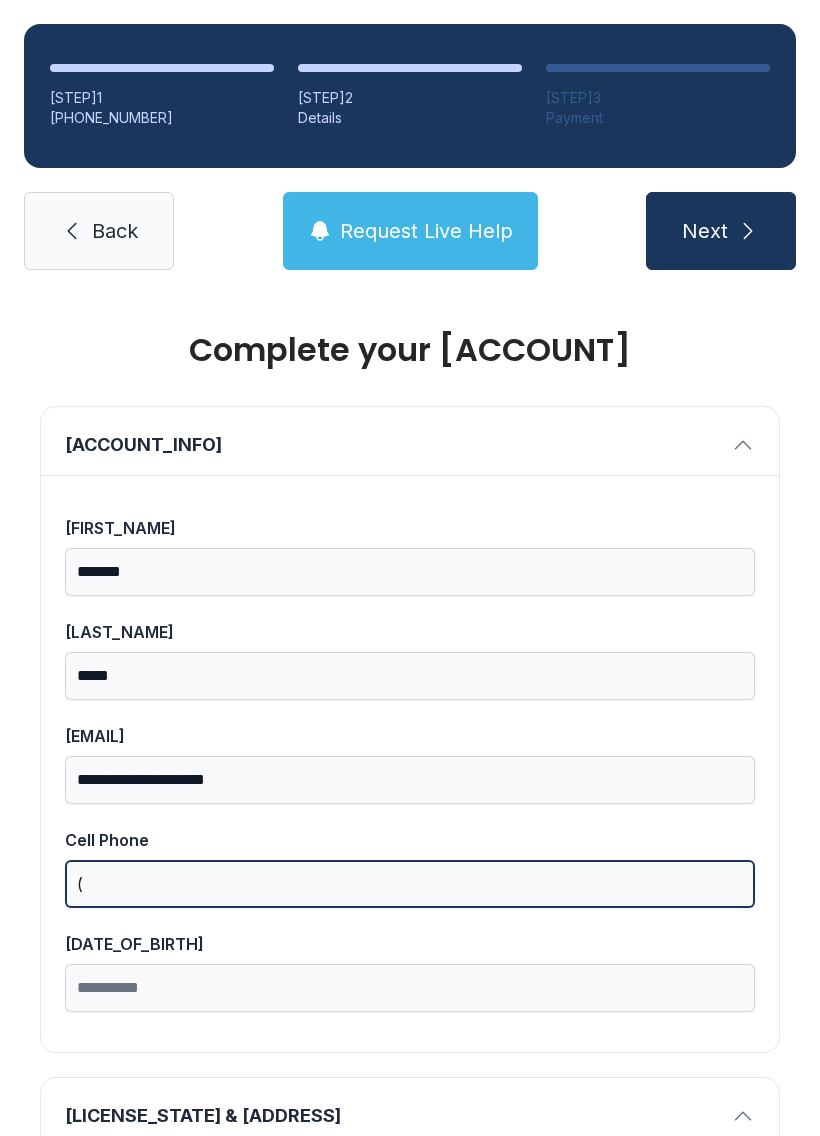 scroll, scrollTop: 44, scrollLeft: 0, axis: vertical 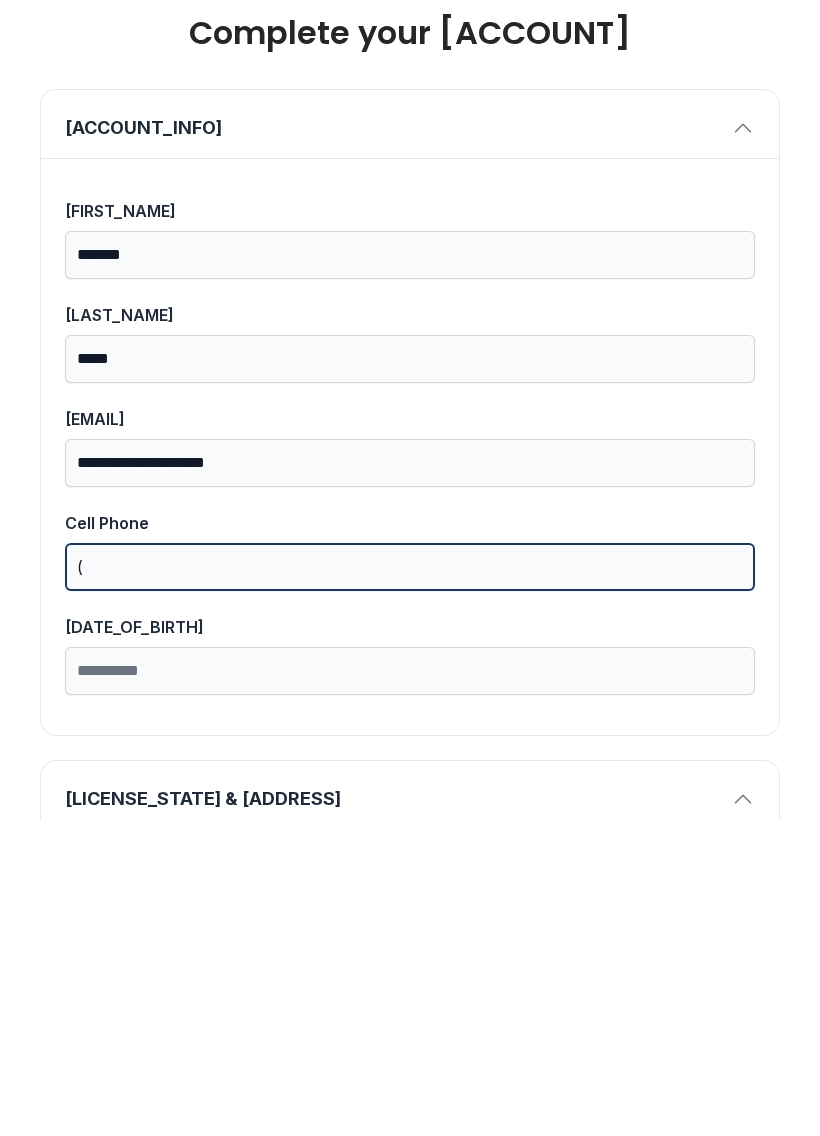 click on "(" at bounding box center (410, 884) 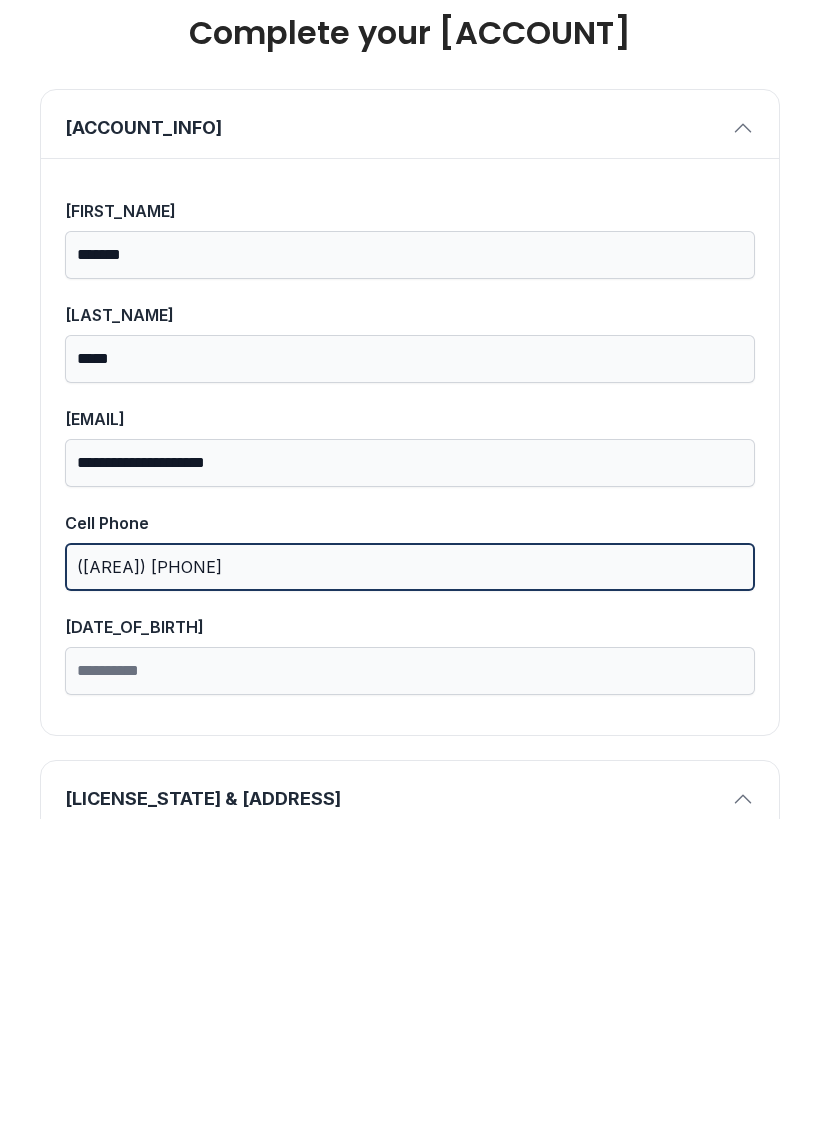 type on "([AREA]) [PHONE]" 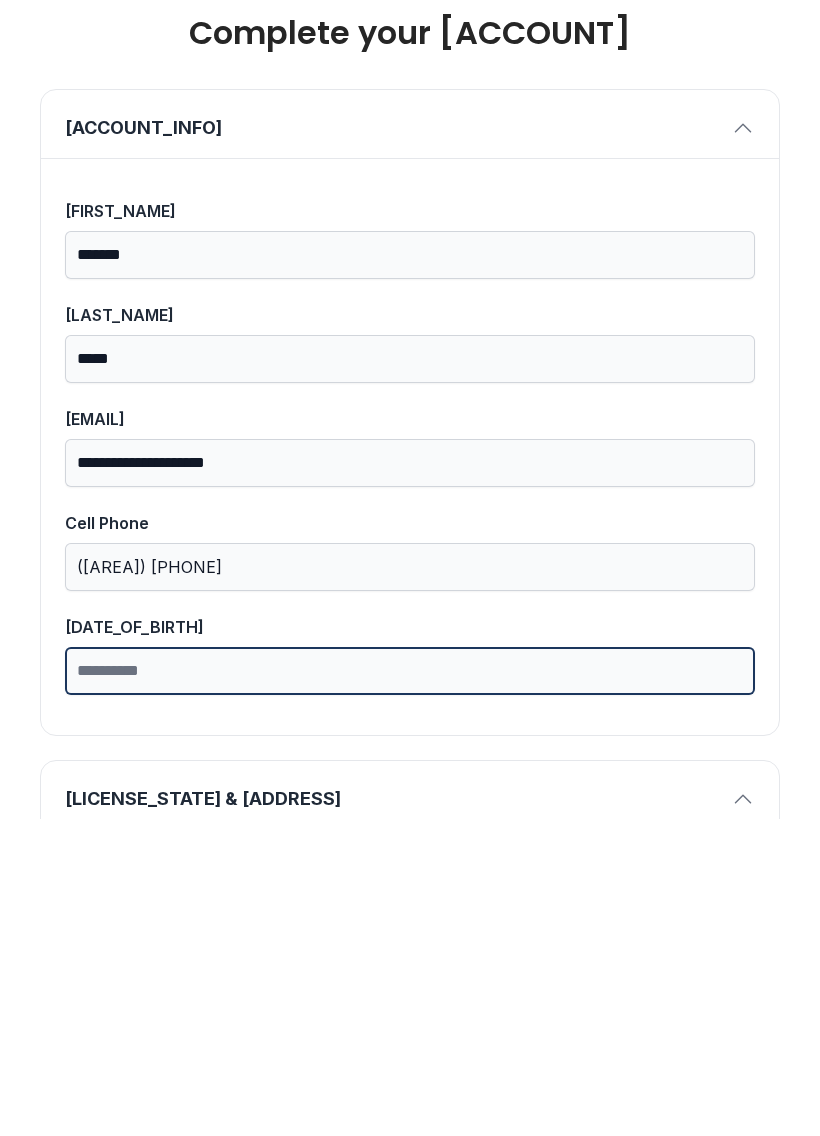 click on "[DATE_OF_BIRTH]" at bounding box center (410, 988) 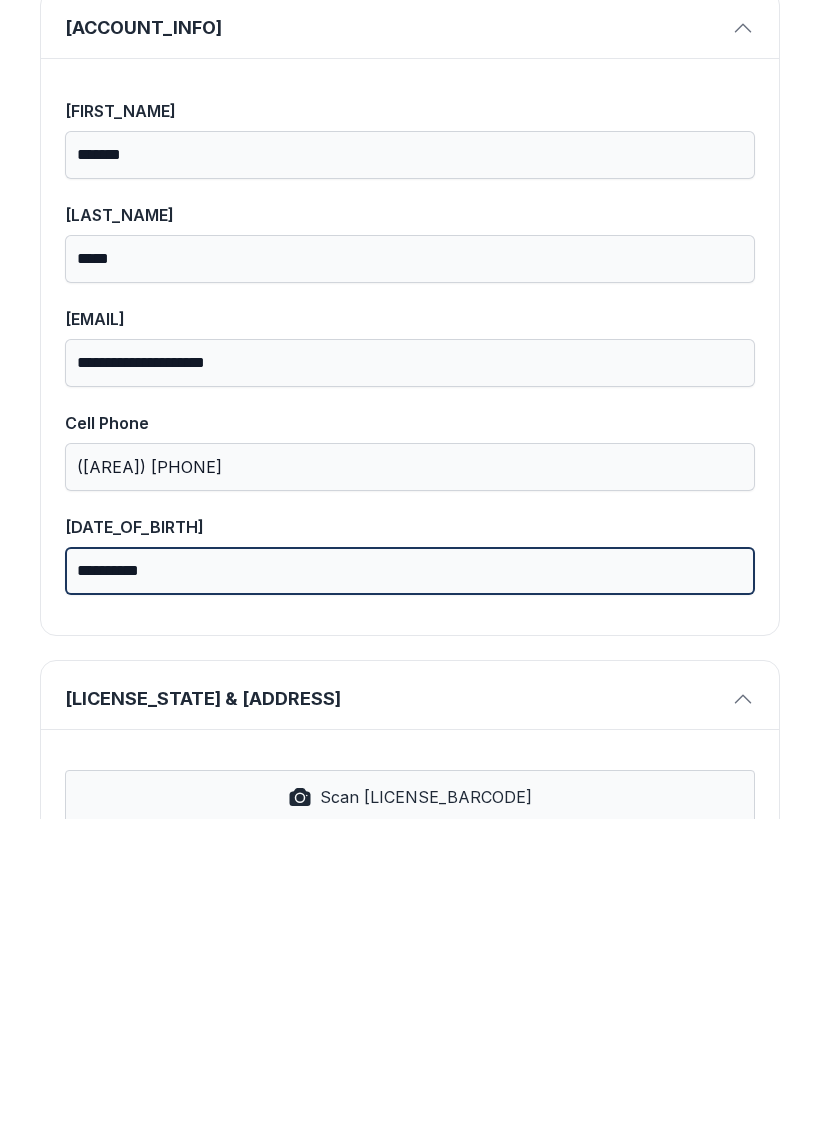 scroll, scrollTop: 121, scrollLeft: 0, axis: vertical 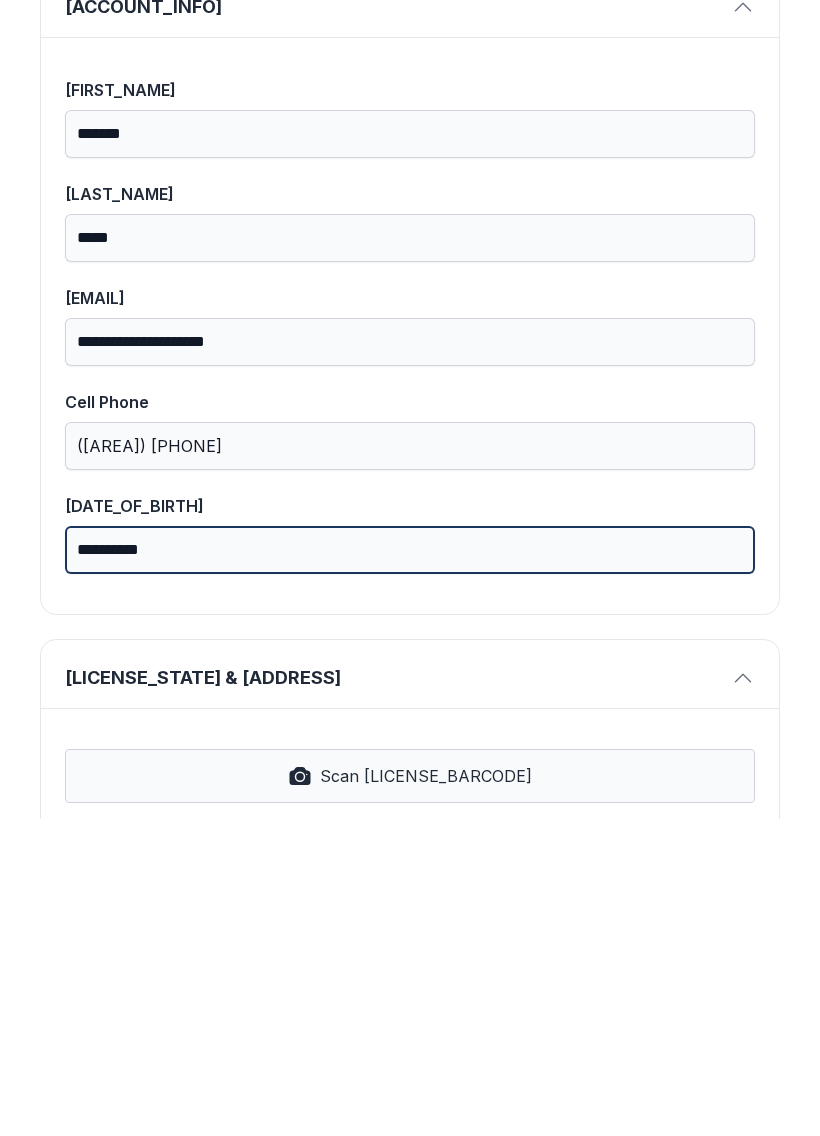 type on "**********" 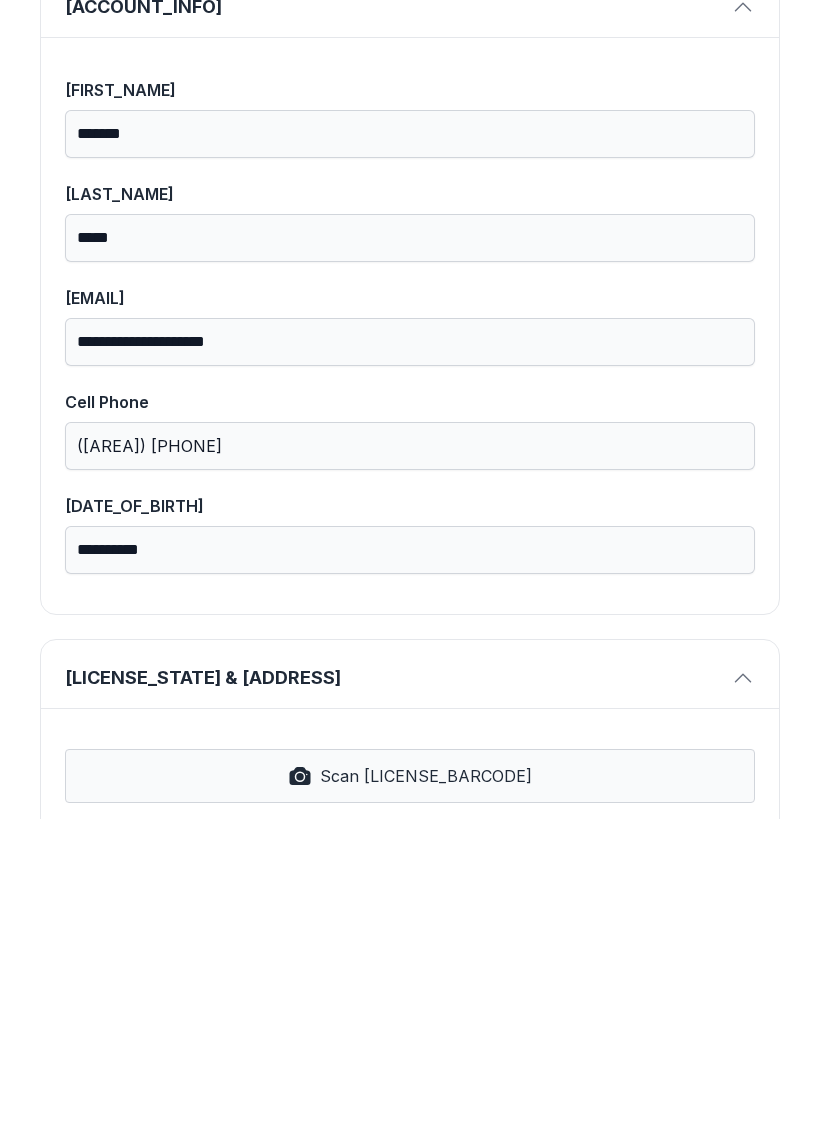 click on "[LICENSE_STATE] & [ADDRESS]" at bounding box center [394, 995] 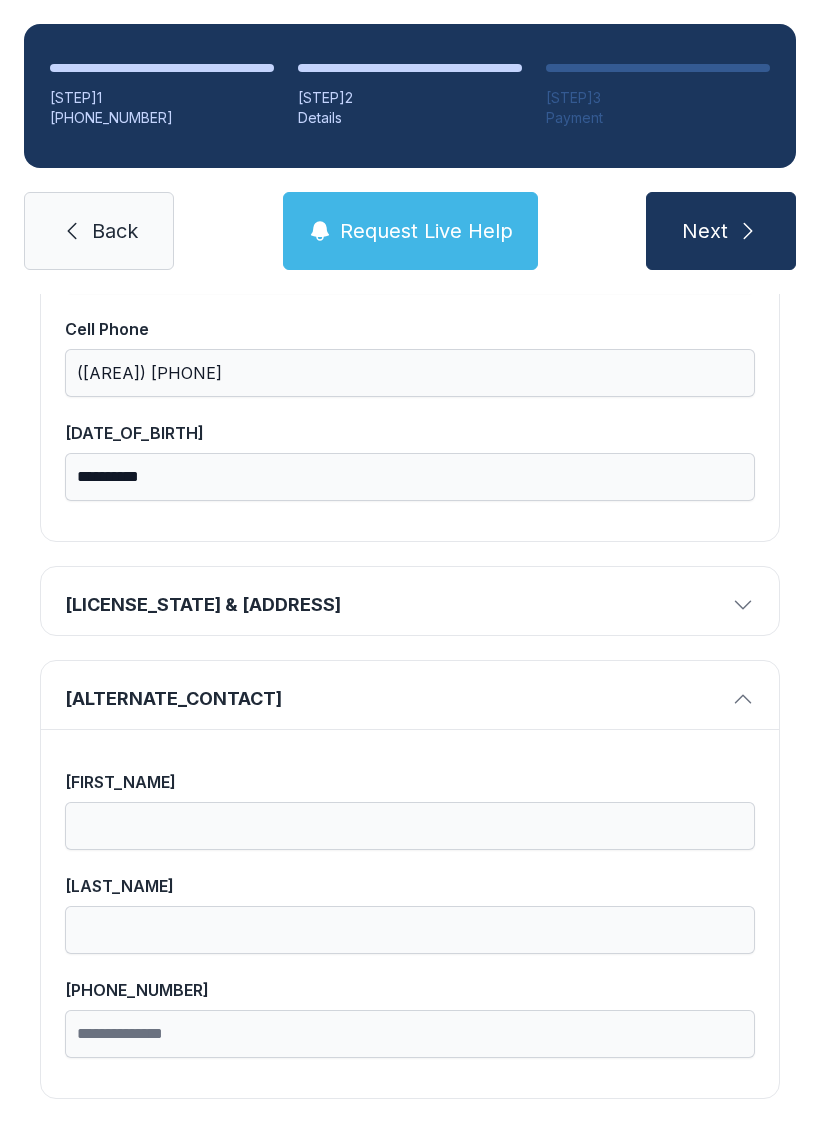 scroll, scrollTop: 510, scrollLeft: 0, axis: vertical 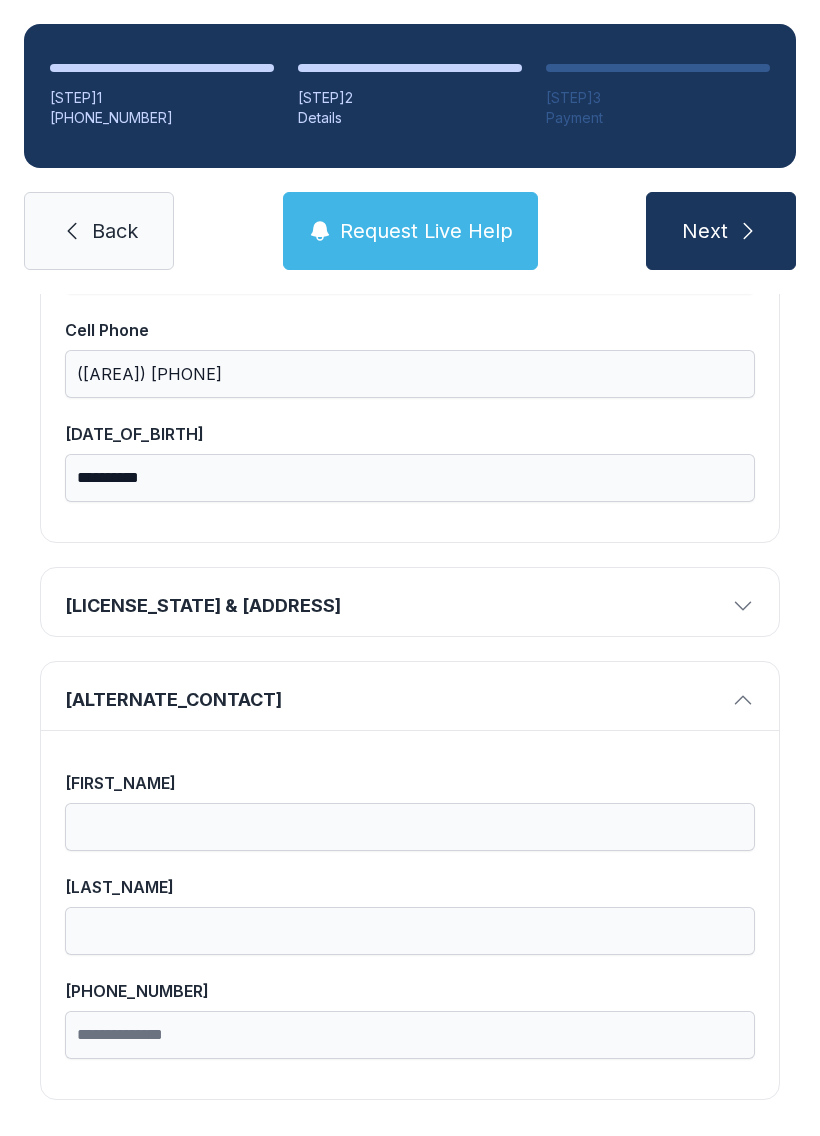 click at bounding box center (743, 606) 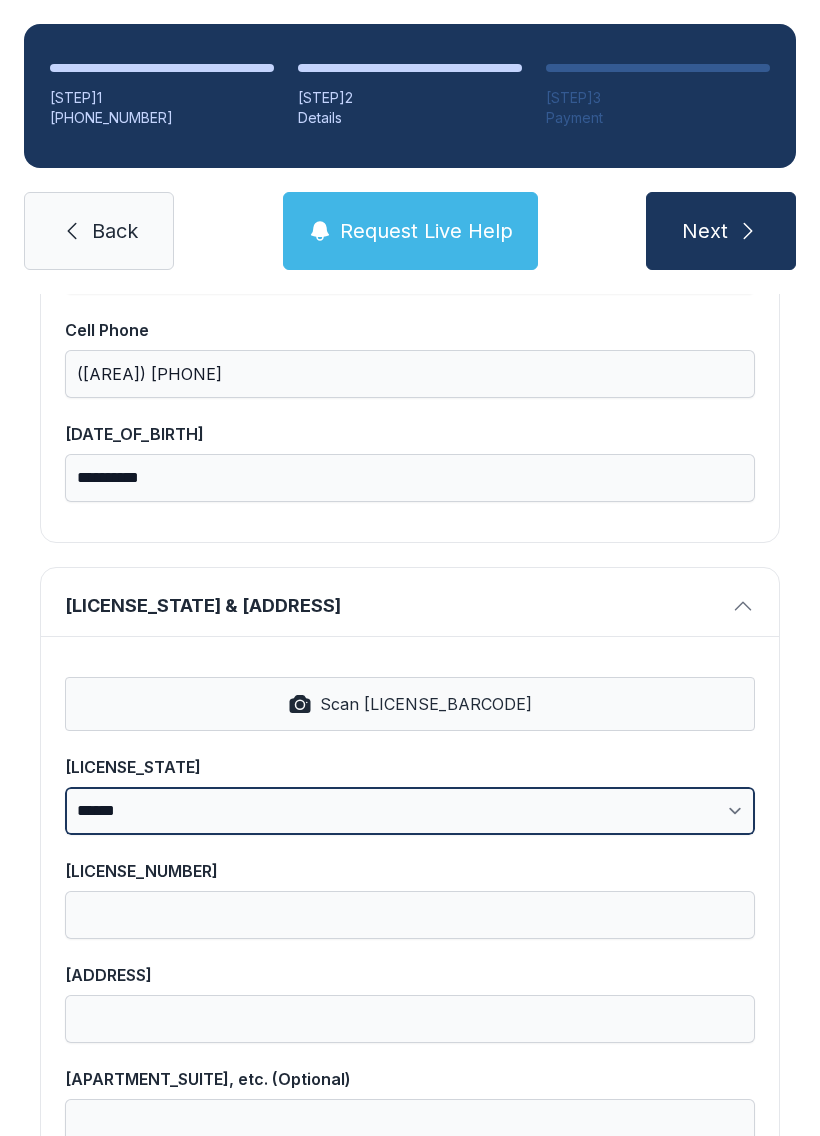 click on "**********" at bounding box center [410, 811] 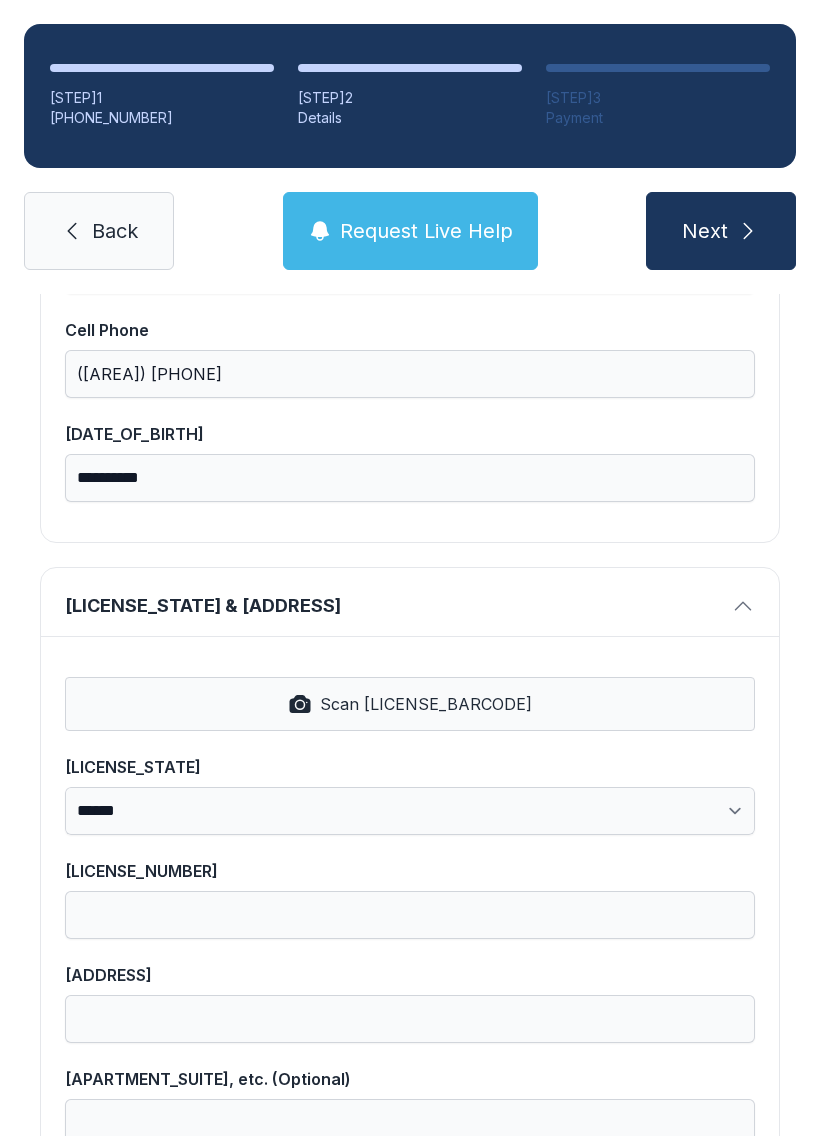 click on "Scan [LICENSE_BARCODE]" at bounding box center [426, 704] 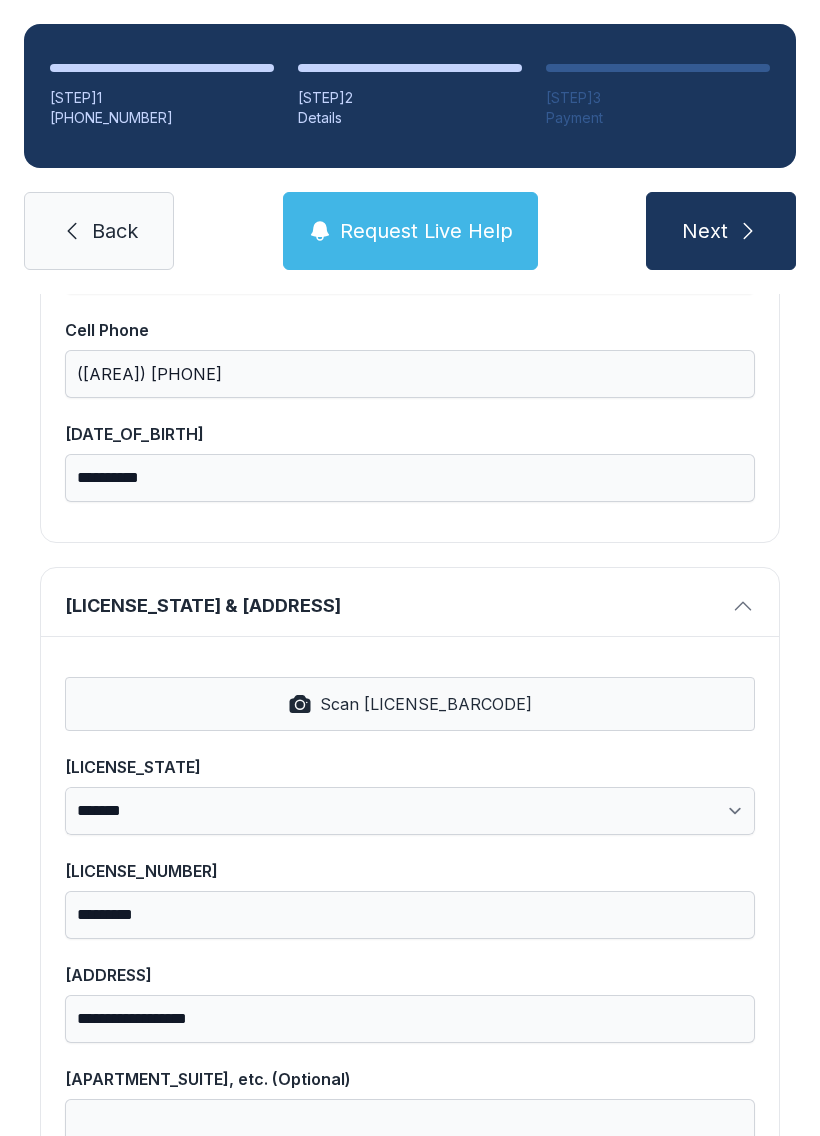 click on "Scan [LICENSE_BARCODE]" at bounding box center (426, 704) 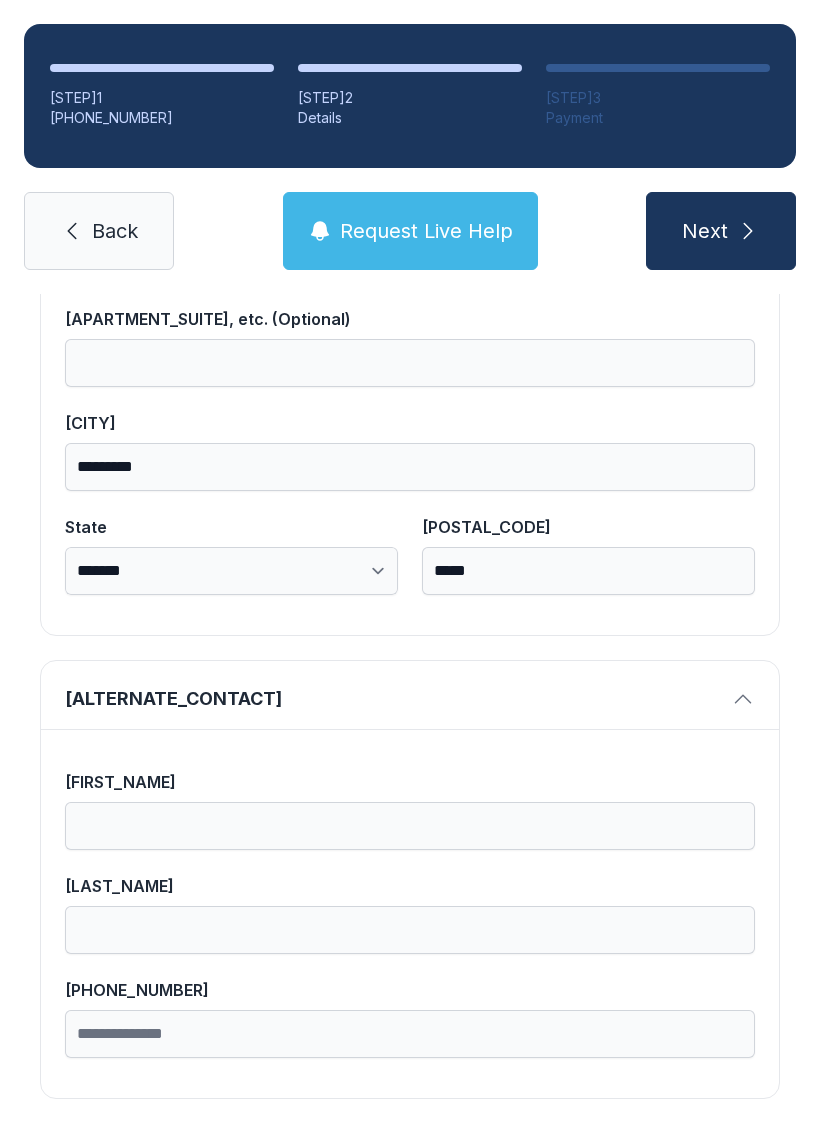 scroll, scrollTop: 1269, scrollLeft: 0, axis: vertical 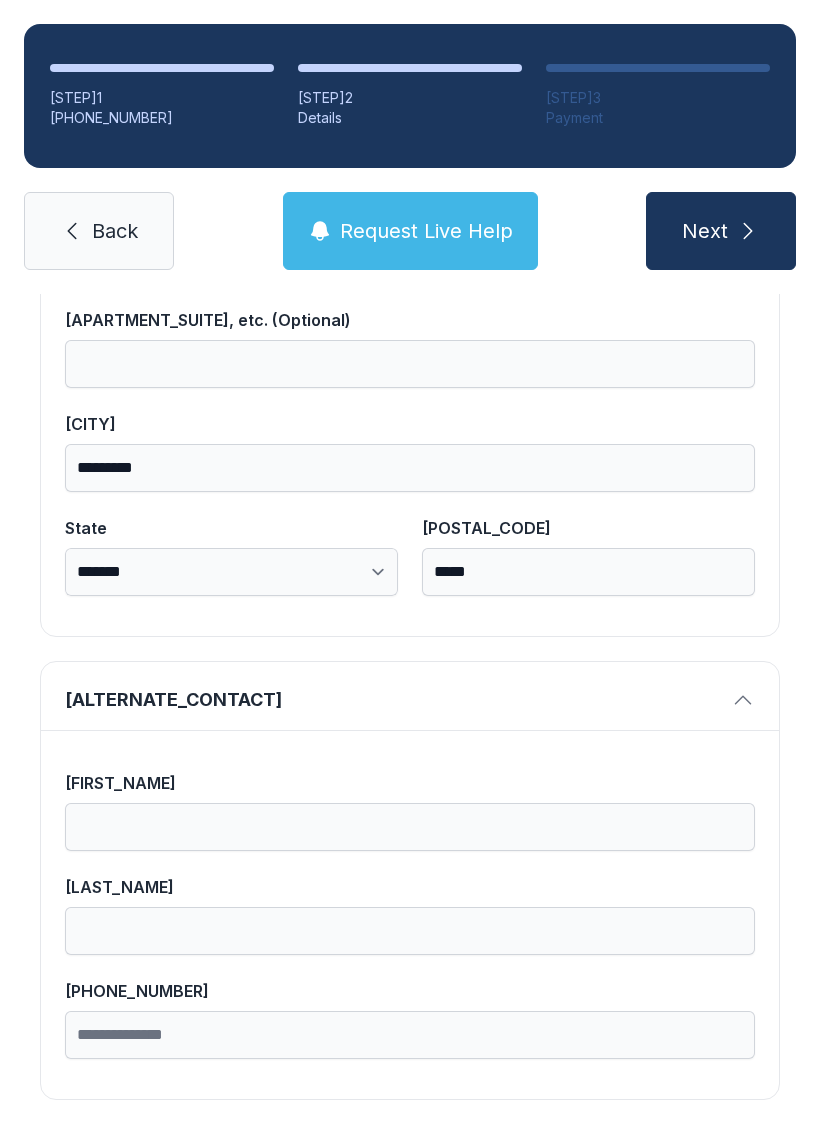 click at bounding box center (743, 700) 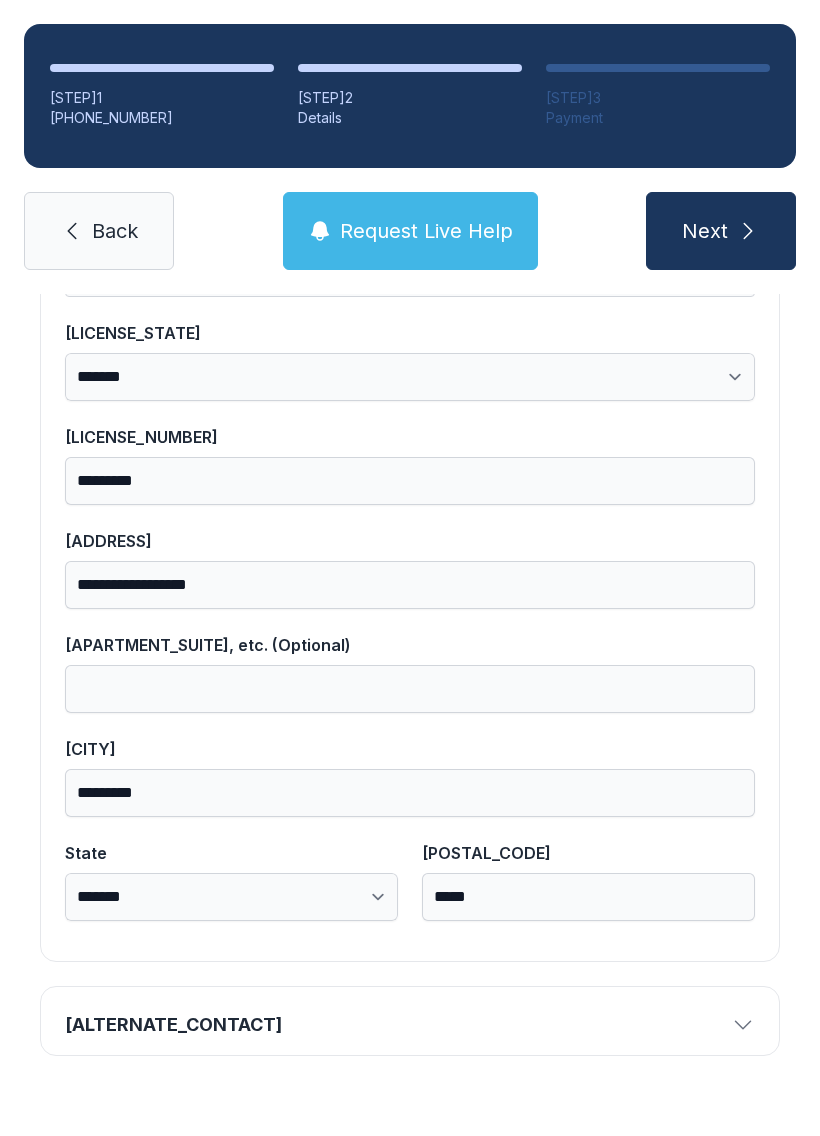scroll, scrollTop: 900, scrollLeft: 0, axis: vertical 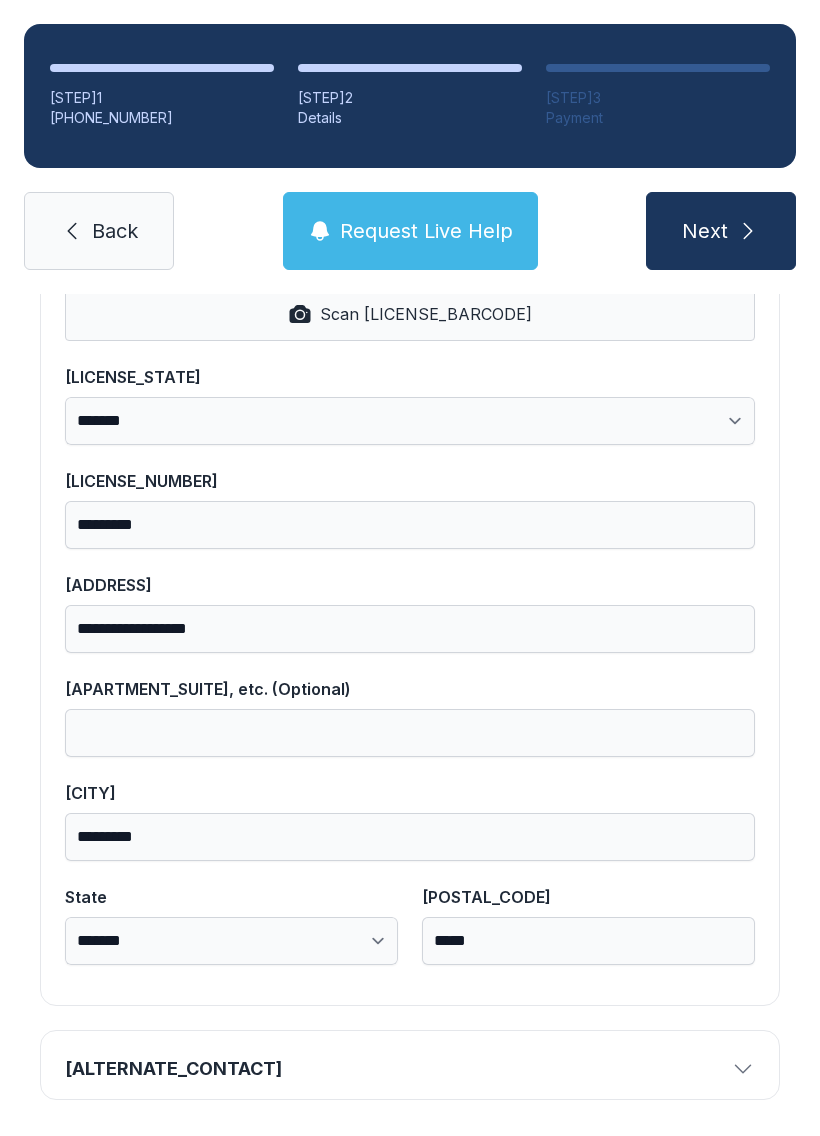 click at bounding box center [743, 1069] 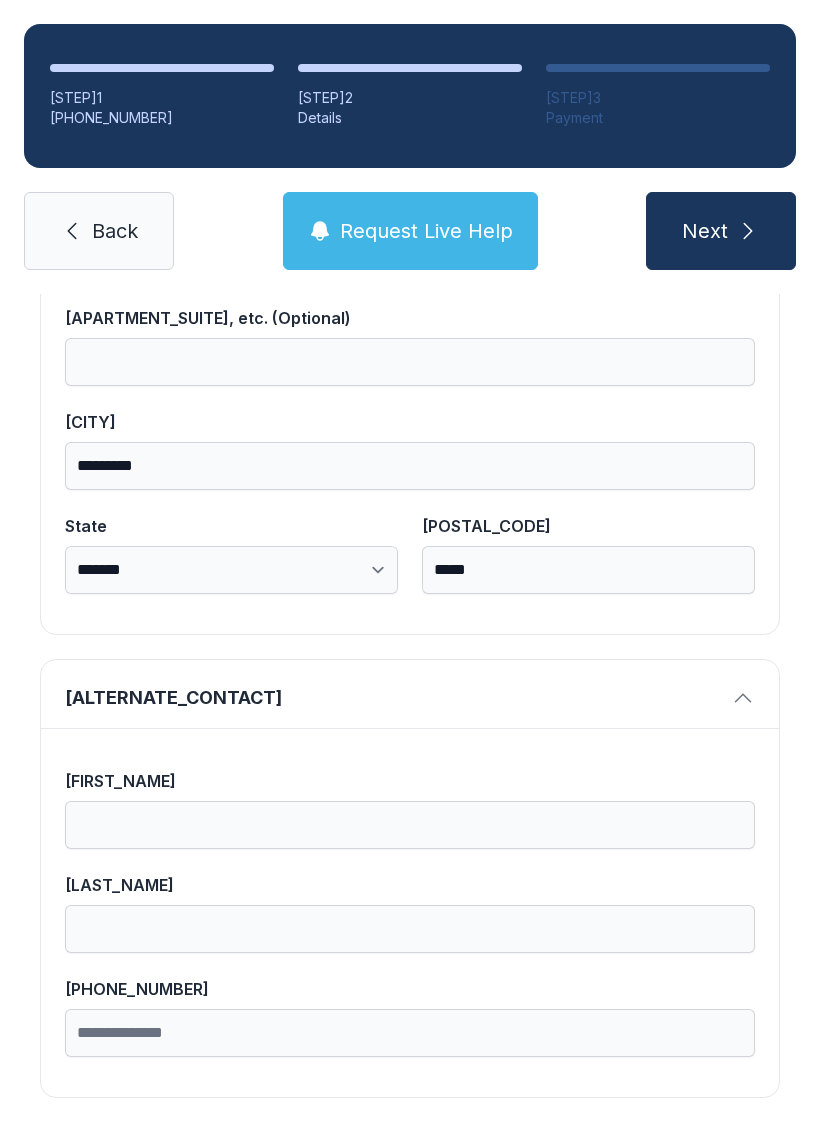 scroll, scrollTop: 1269, scrollLeft: 0, axis: vertical 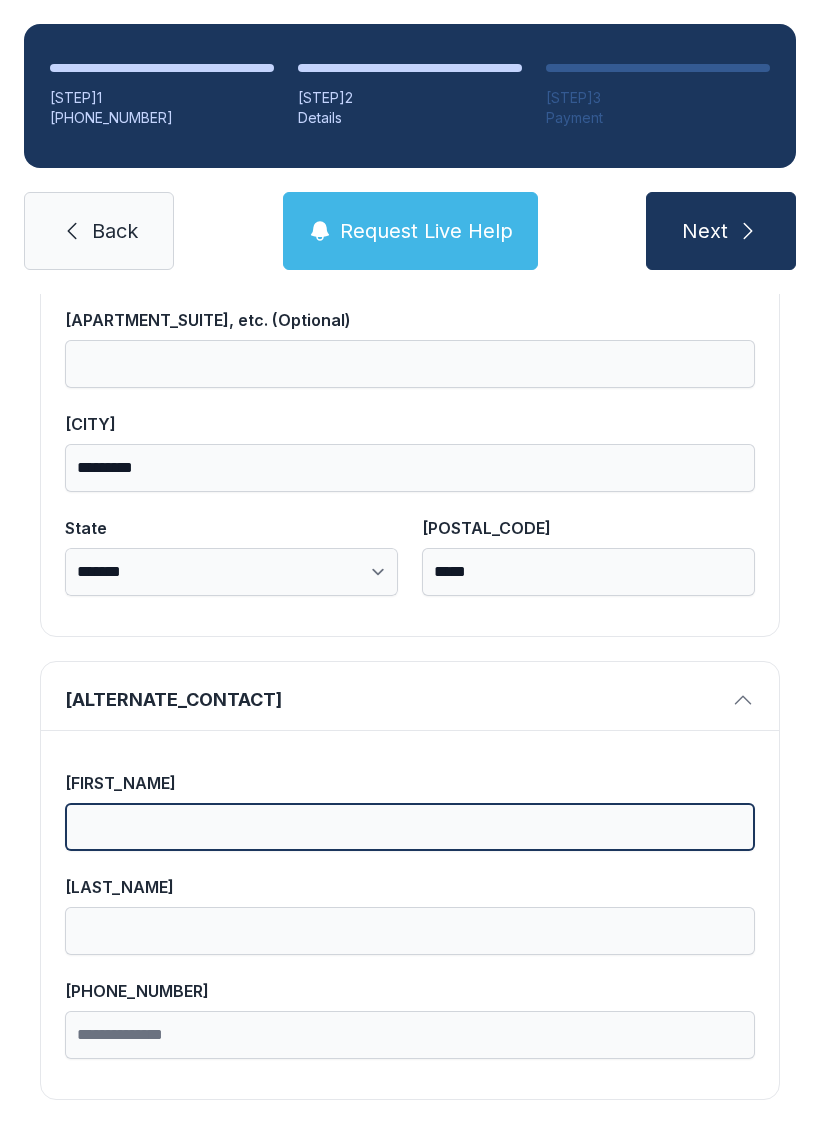 click on "[FIRST_NAME]" at bounding box center [410, 827] 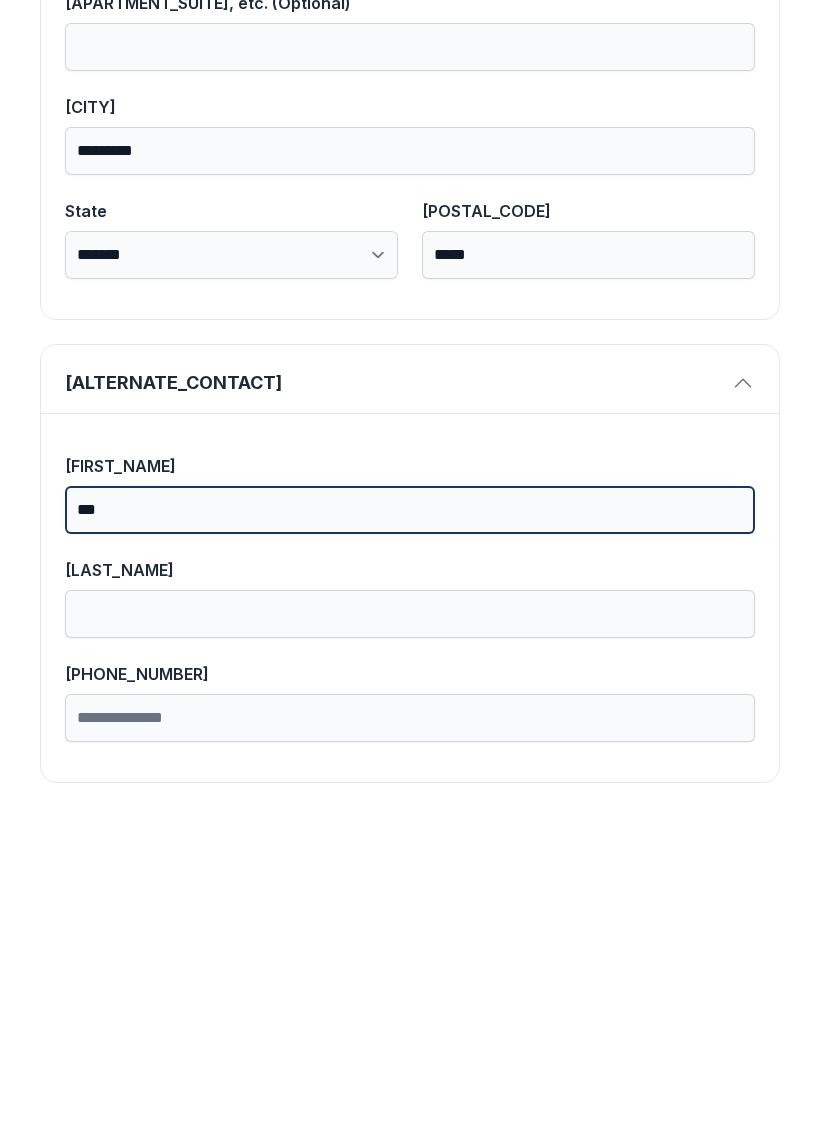 type on "***" 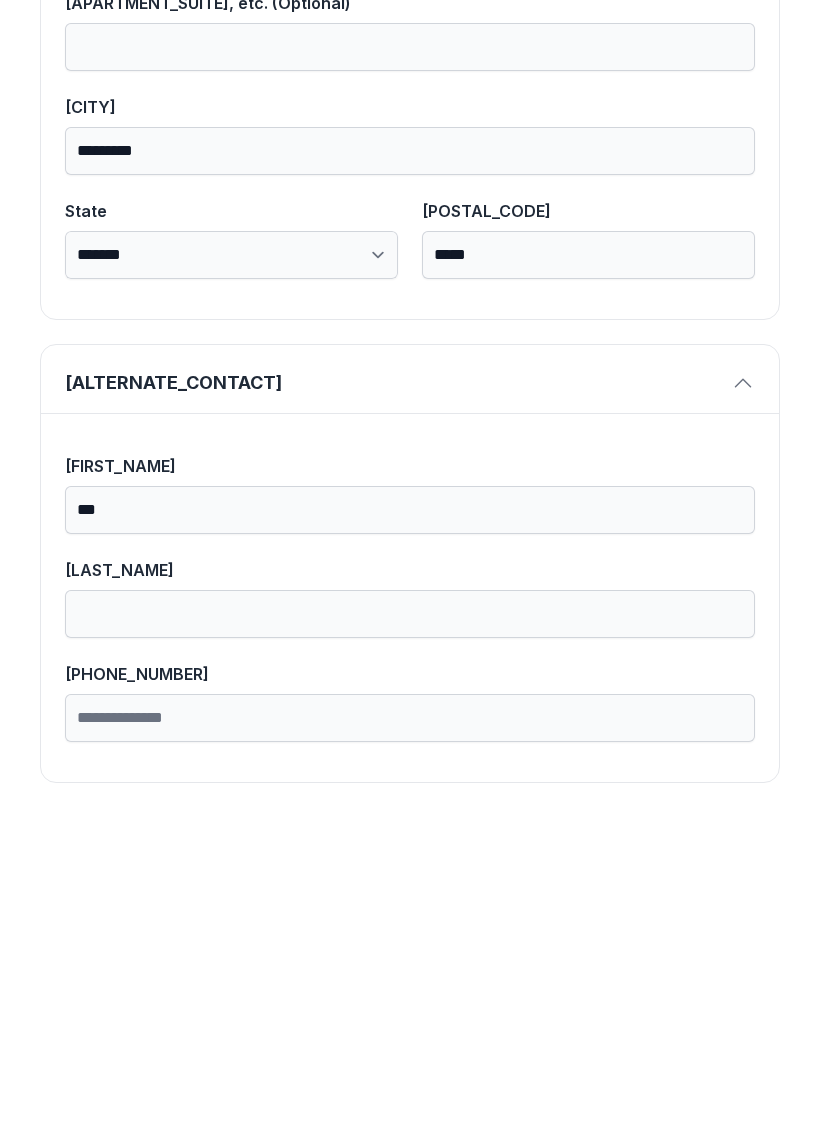 click on "[FIRST_NAME]" at bounding box center (410, 783) 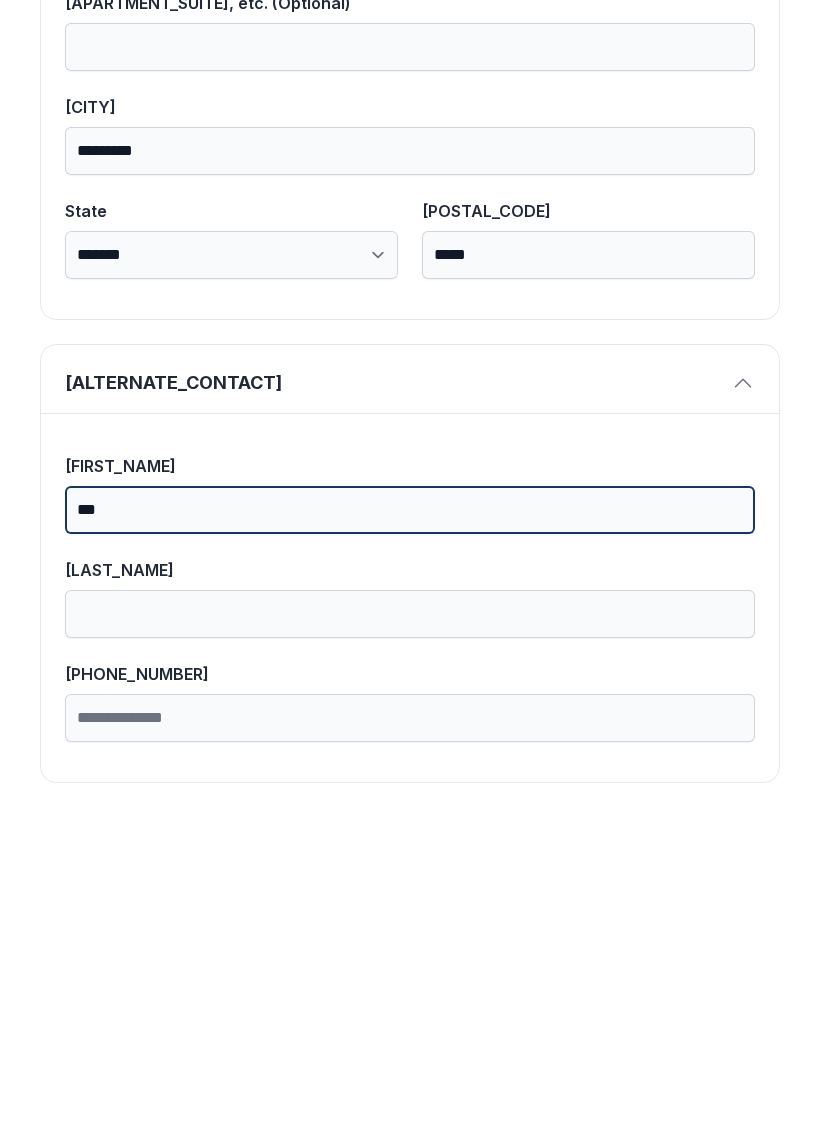 click on "***" at bounding box center [410, 827] 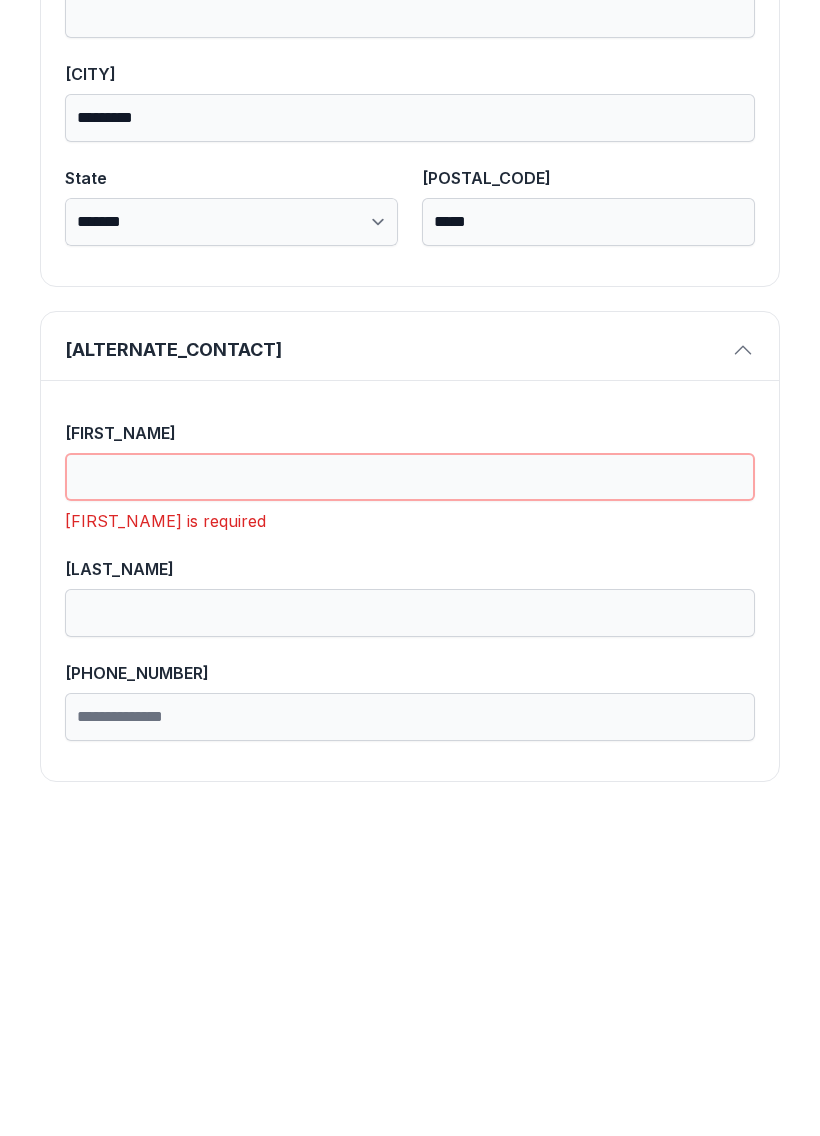 scroll, scrollTop: 1301, scrollLeft: 0, axis: vertical 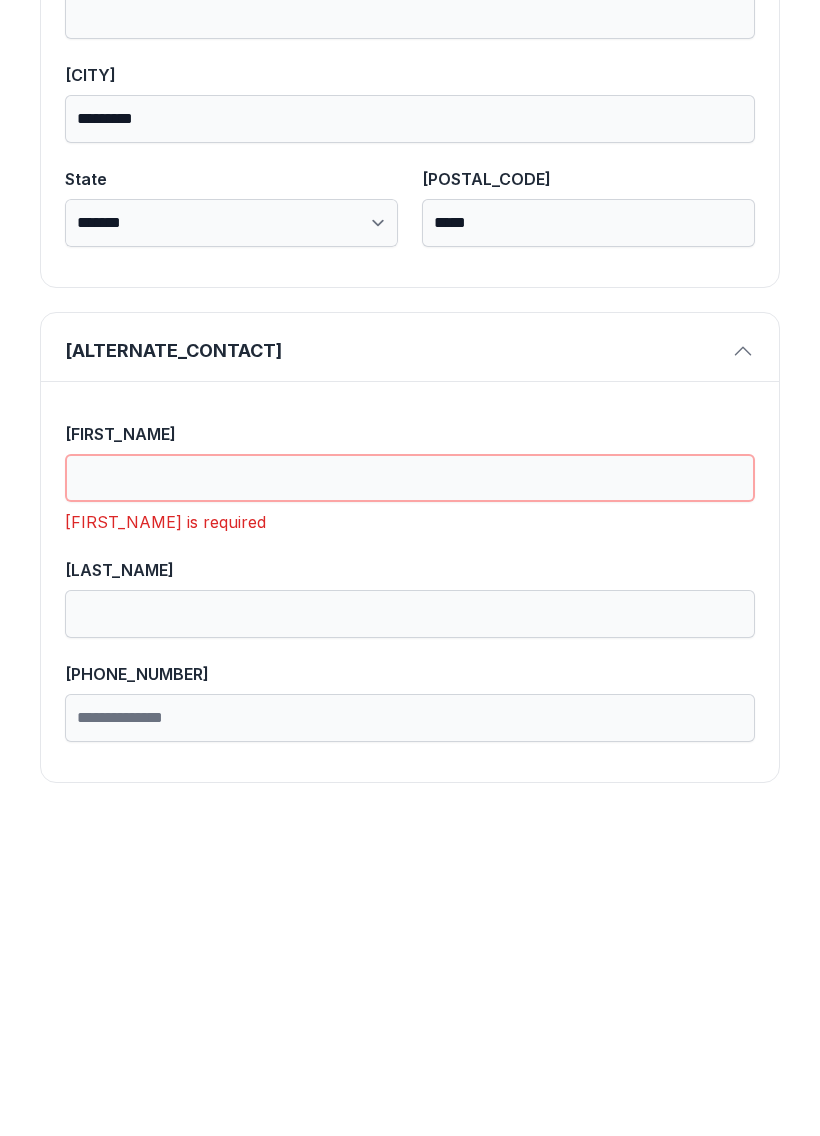 type 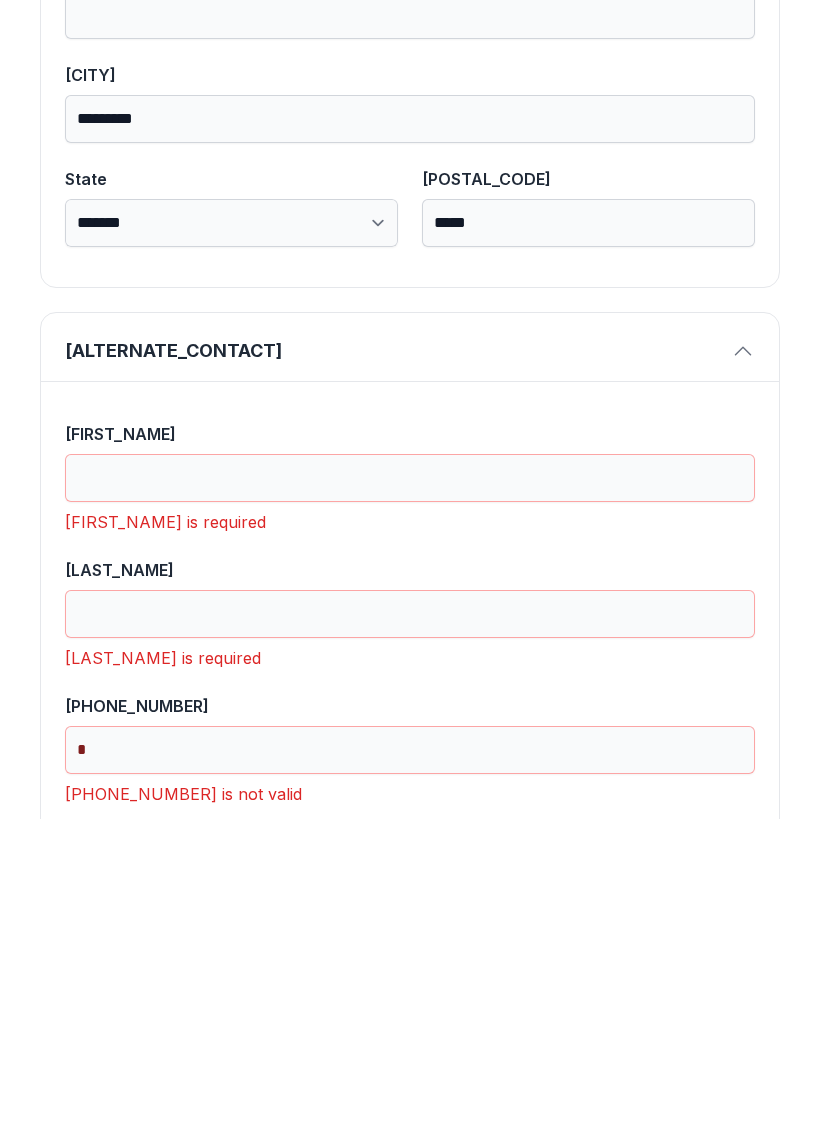 click on "[ALTERNATE_CONTACT]" at bounding box center (410, 664) 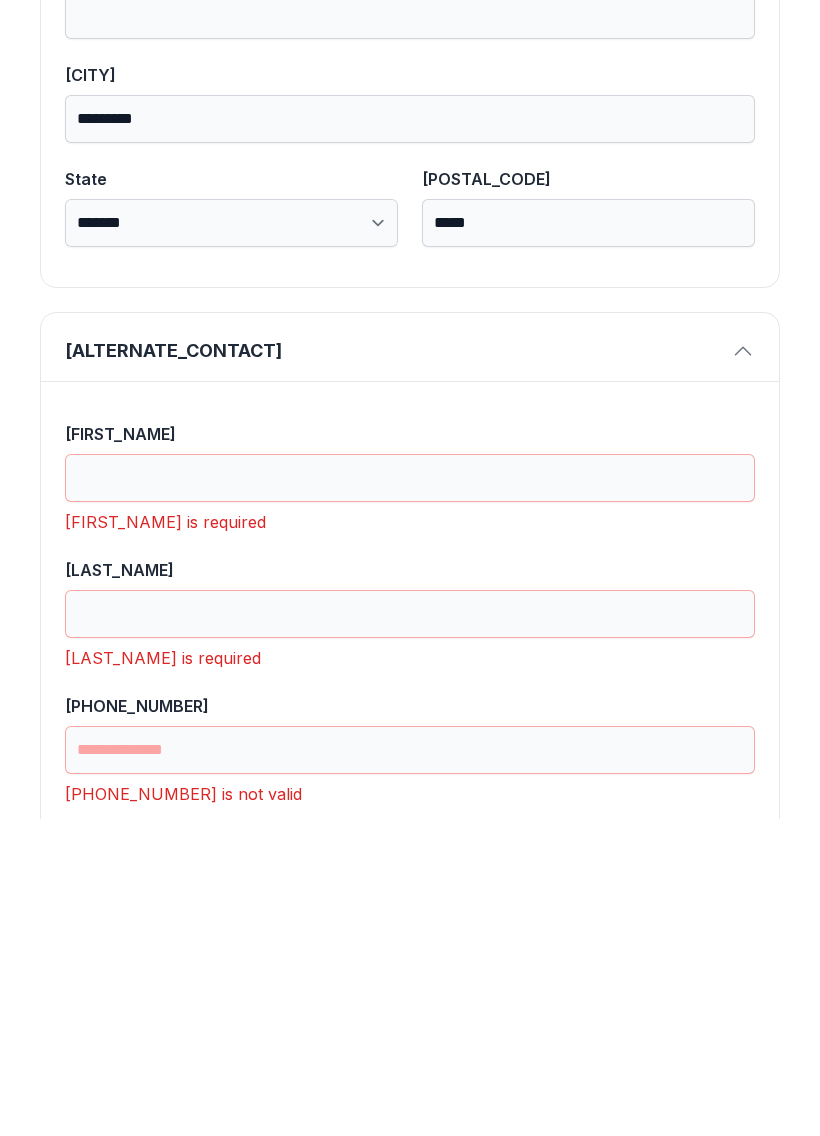 scroll, scrollTop: 900, scrollLeft: 0, axis: vertical 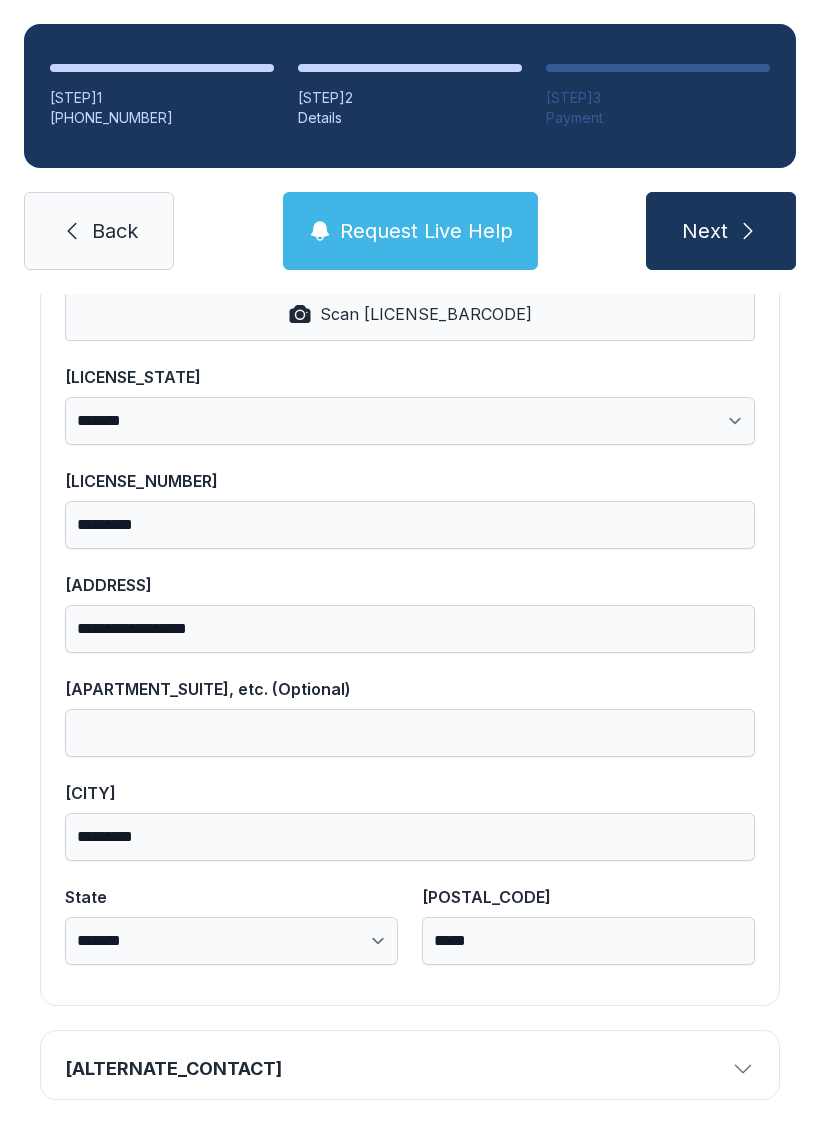 click on "Next" at bounding box center (705, 231) 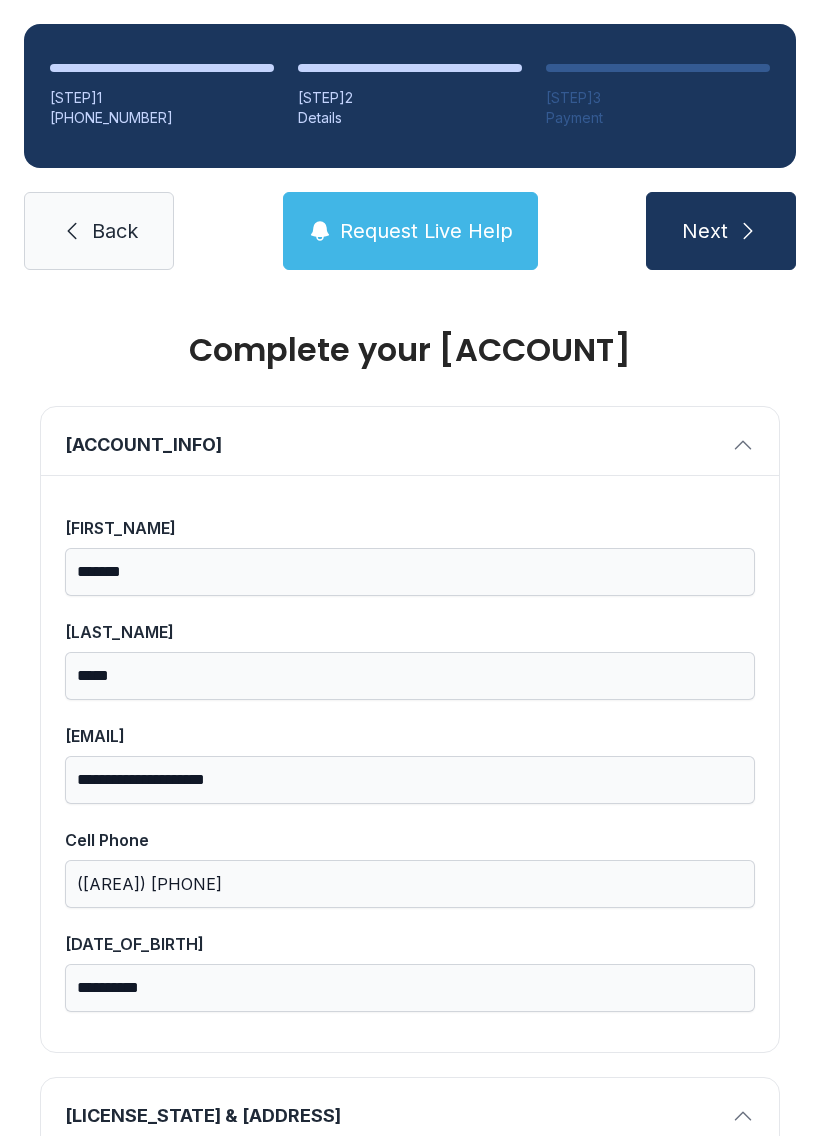 scroll, scrollTop: 0, scrollLeft: 0, axis: both 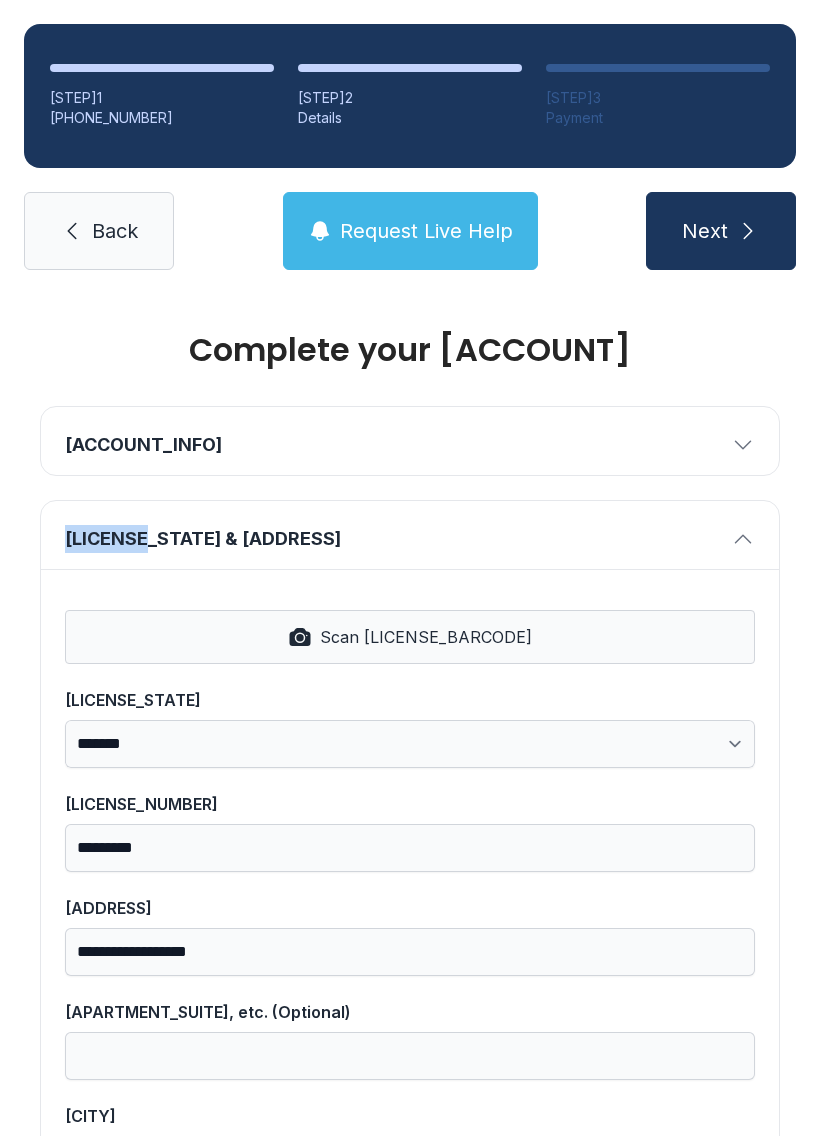 click on "Next" at bounding box center (705, 231) 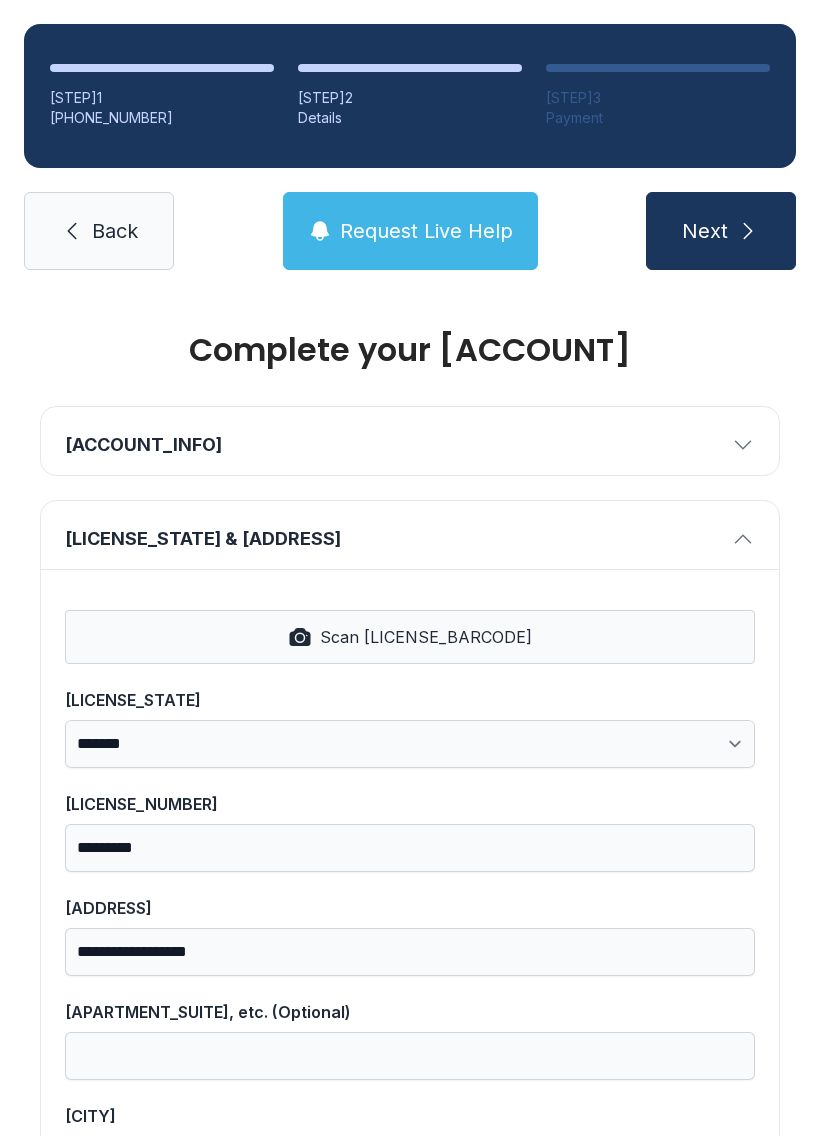 click on "Next" at bounding box center (705, 231) 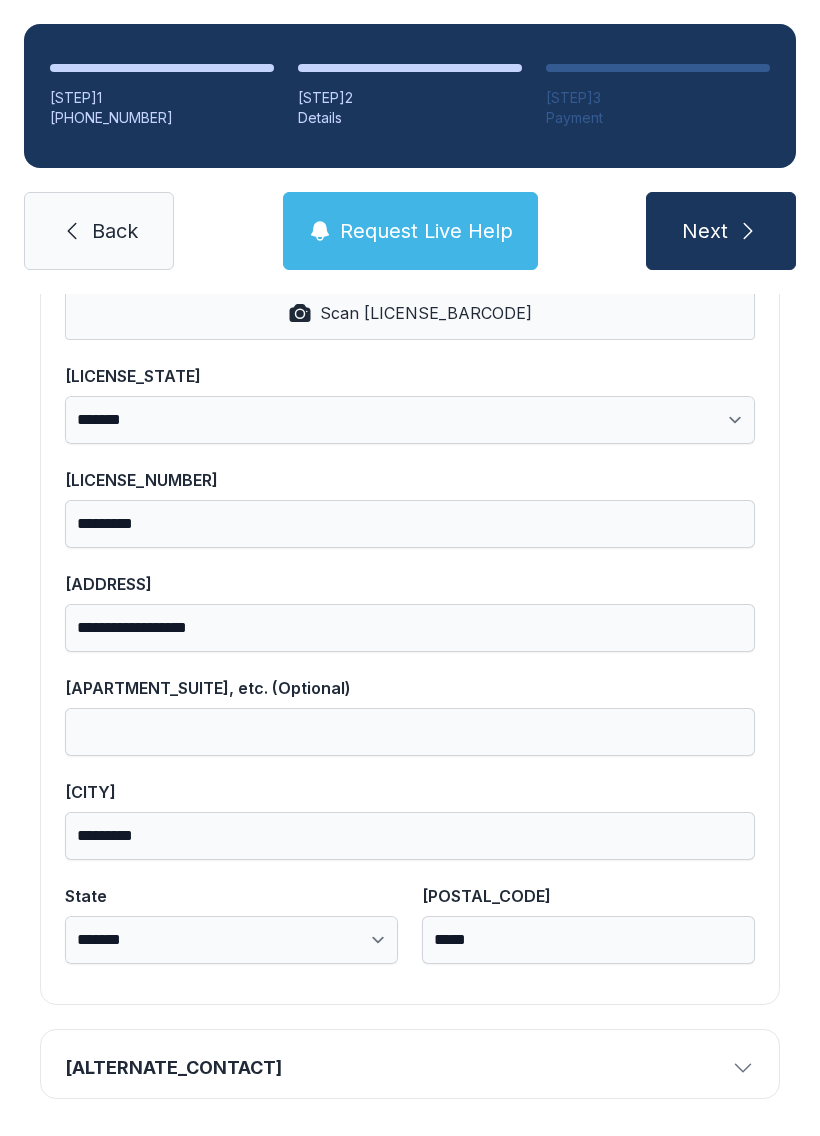 scroll, scrollTop: 323, scrollLeft: 0, axis: vertical 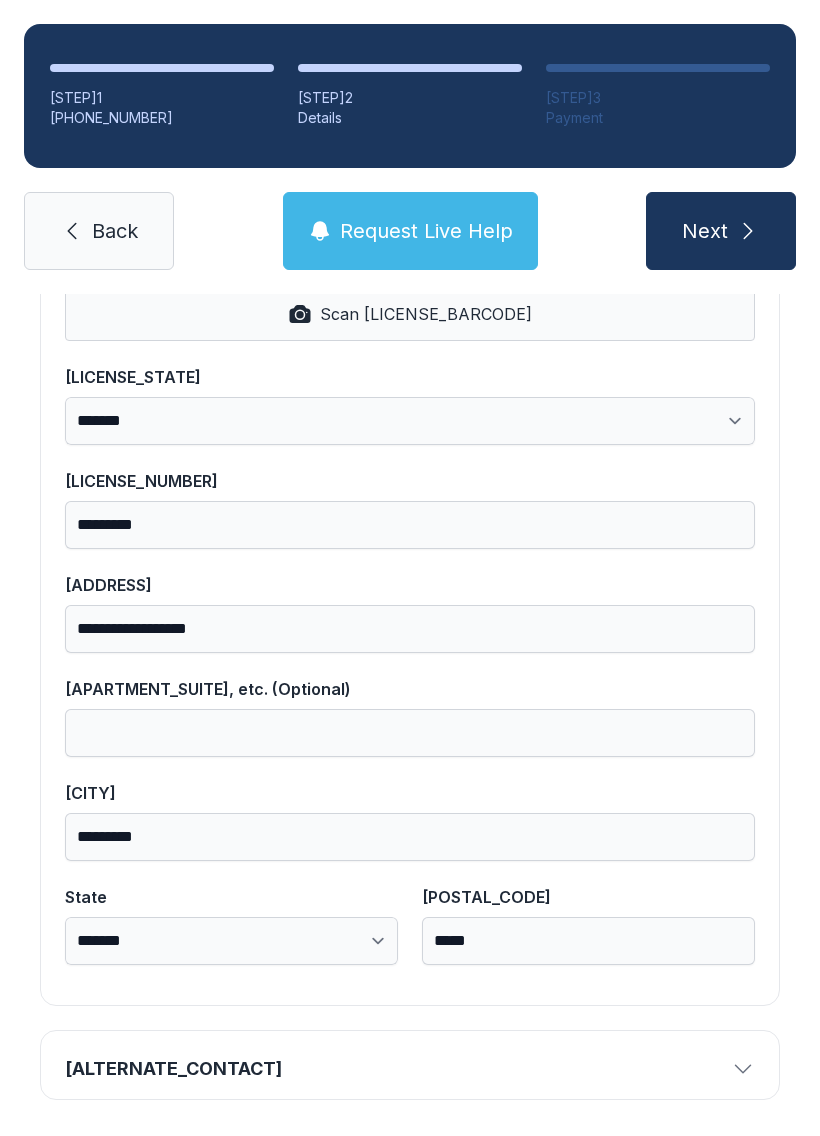 click on "[ALTERNATE_CONTACT]" at bounding box center (394, 1069) 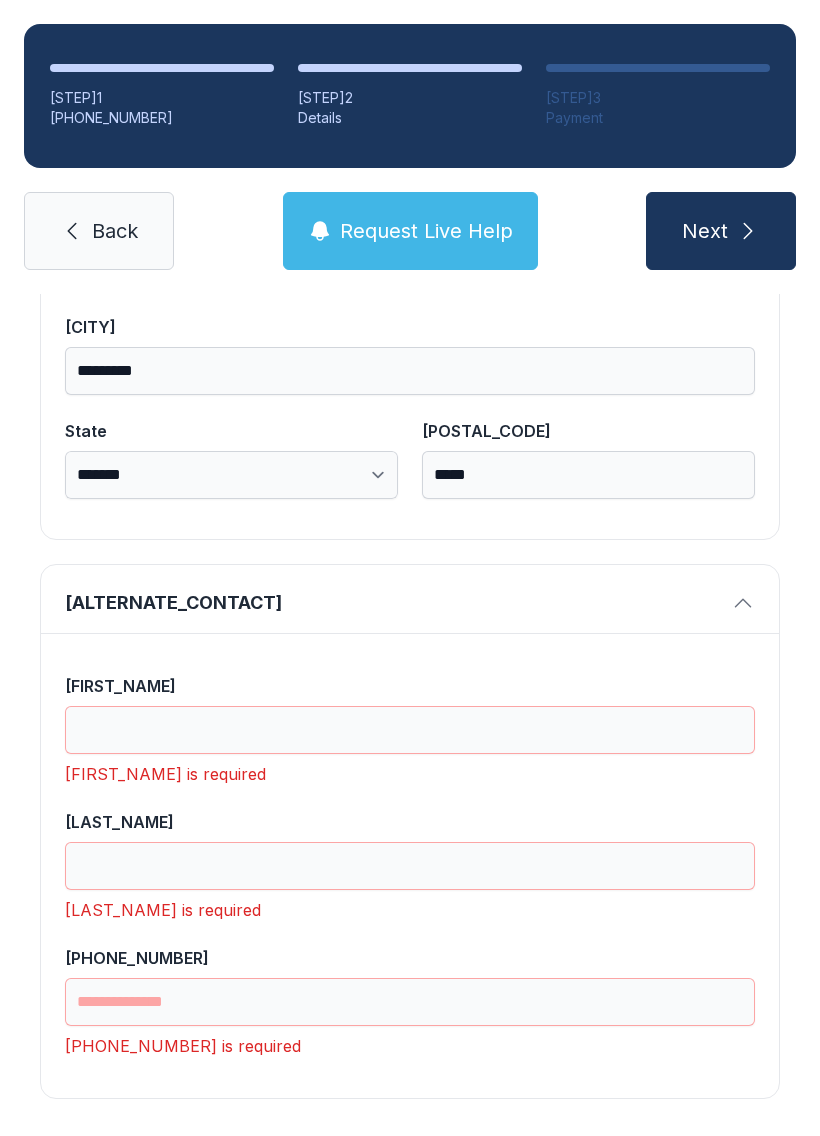 scroll, scrollTop: 788, scrollLeft: 0, axis: vertical 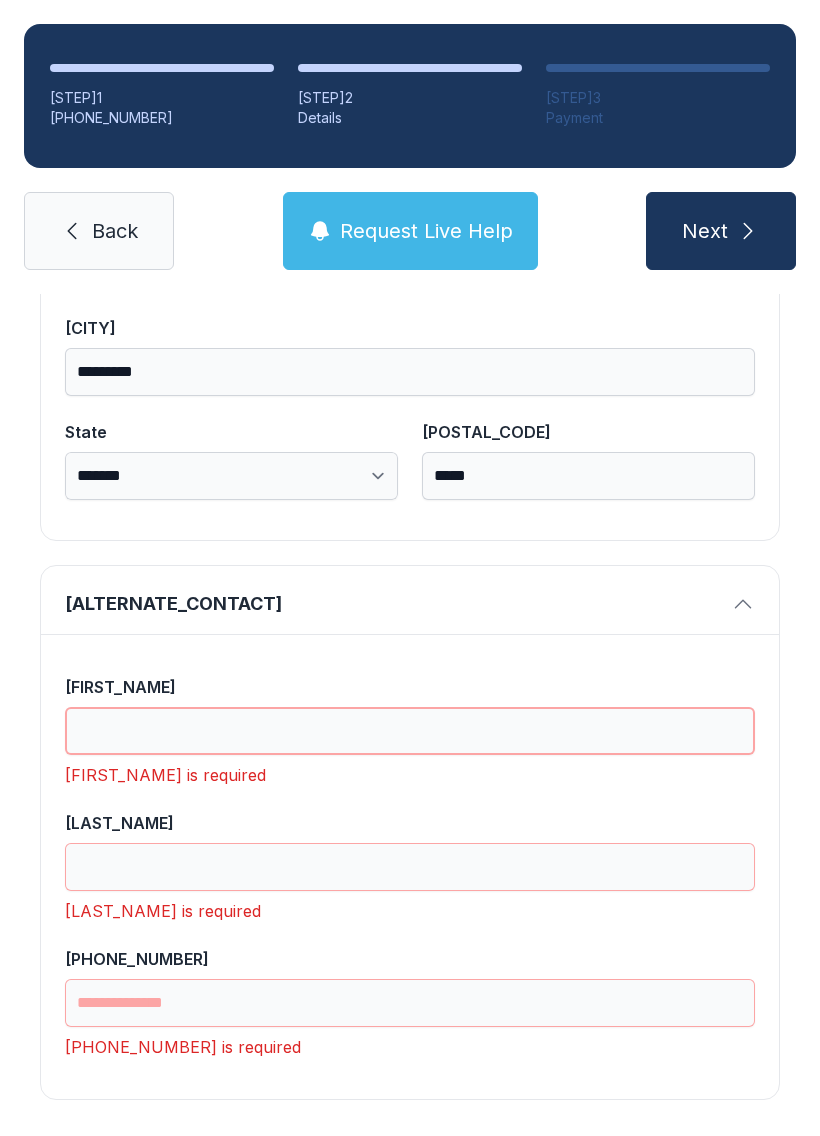 click on "[FIRST_NAME]" at bounding box center (410, 731) 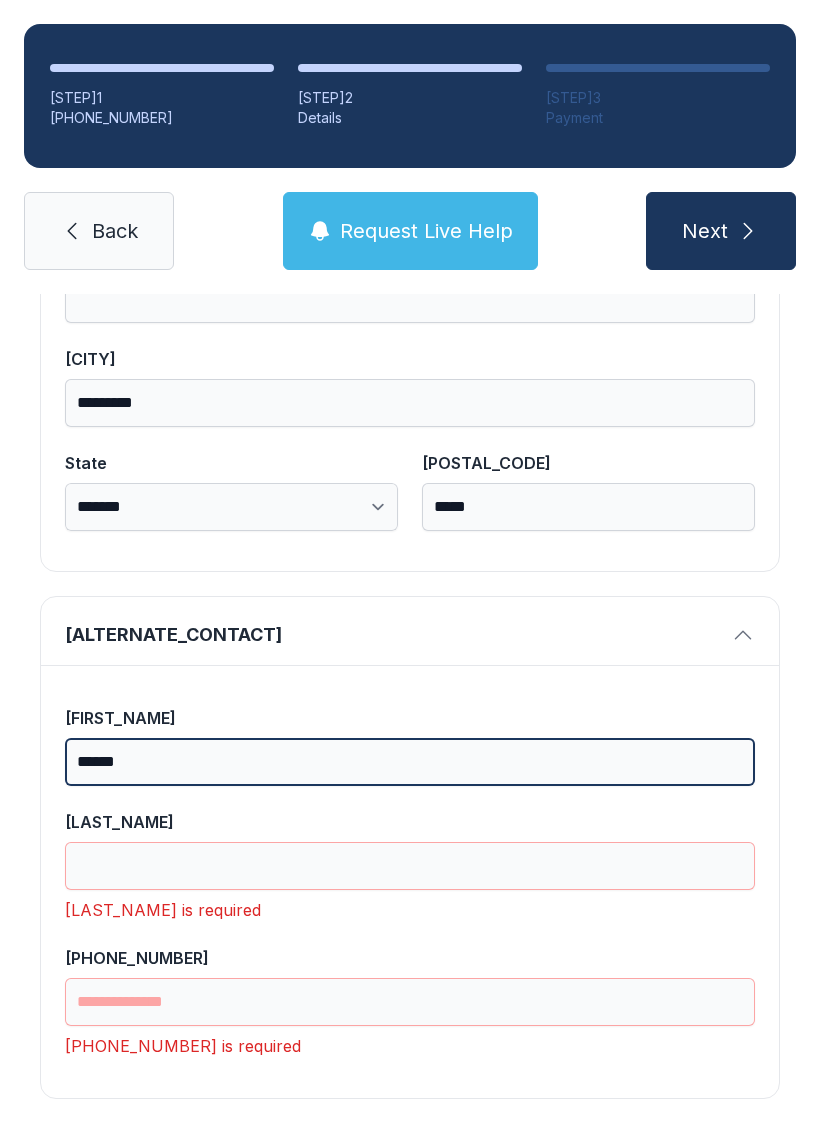 scroll, scrollTop: 756, scrollLeft: 0, axis: vertical 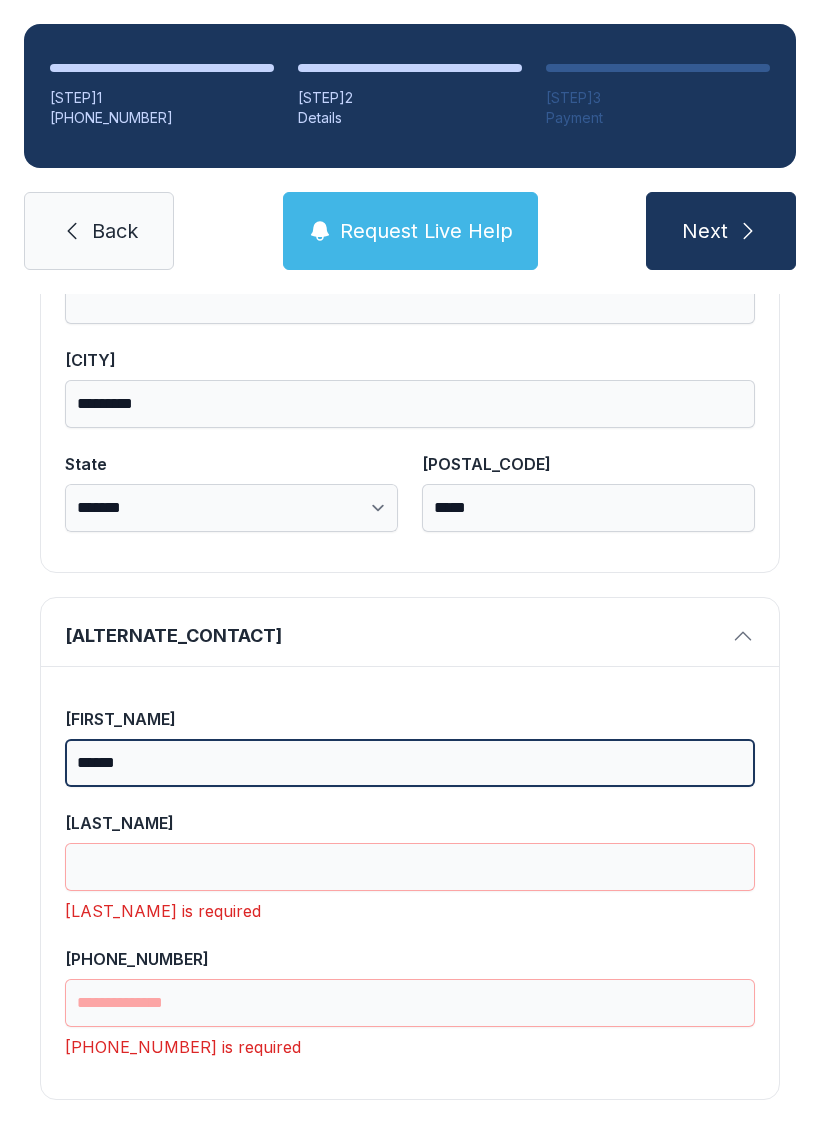 type on "******" 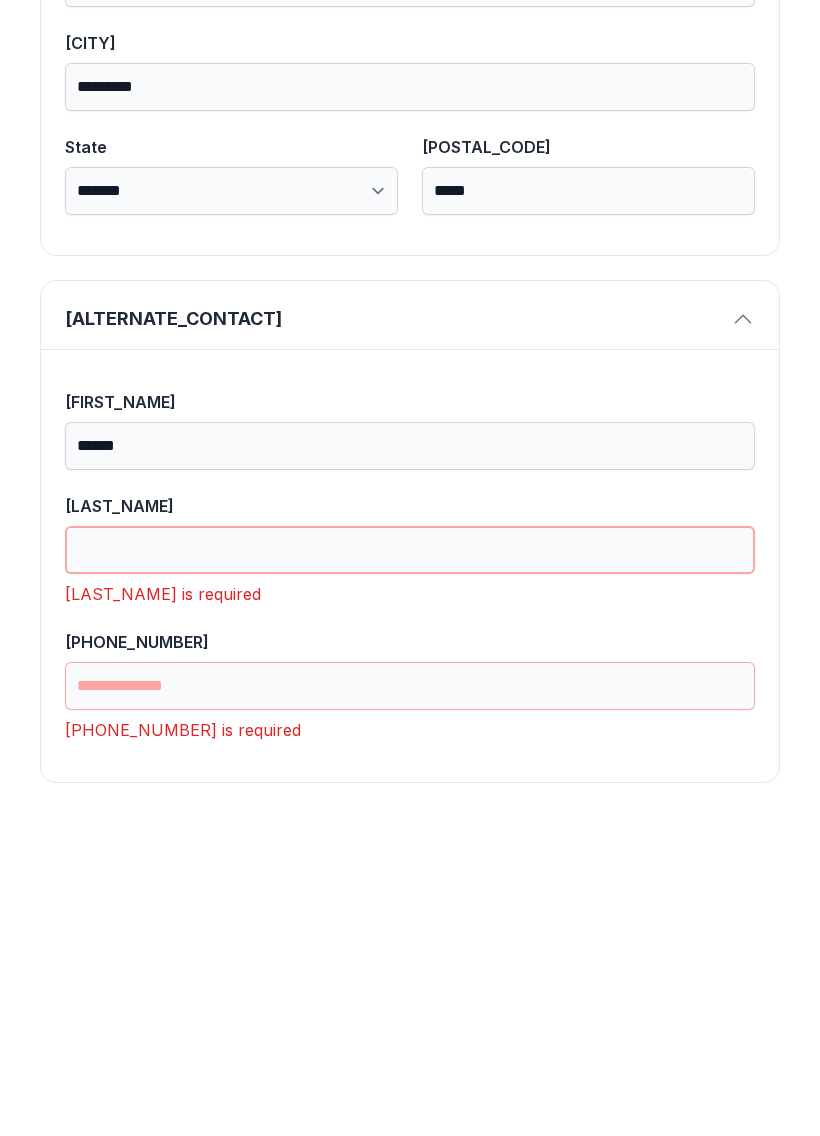 click on "[LAST_NAME]" at bounding box center (410, 867) 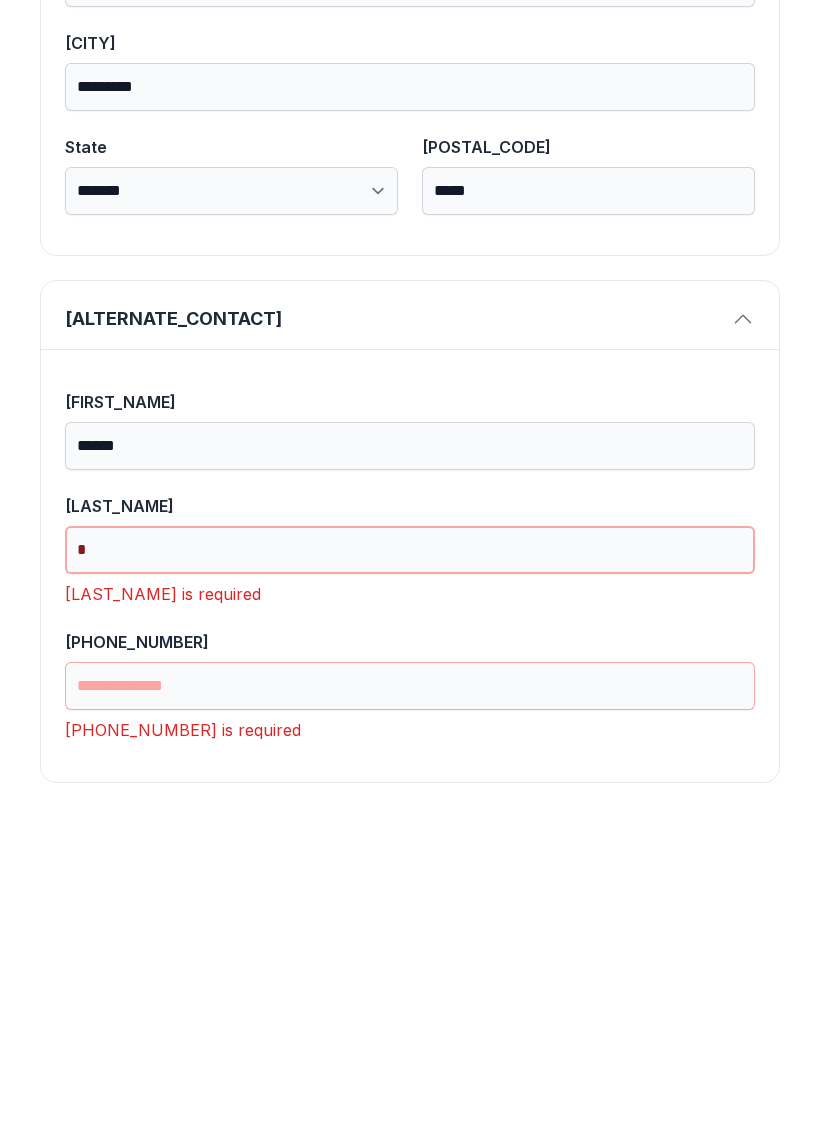 scroll, scrollTop: 724, scrollLeft: 0, axis: vertical 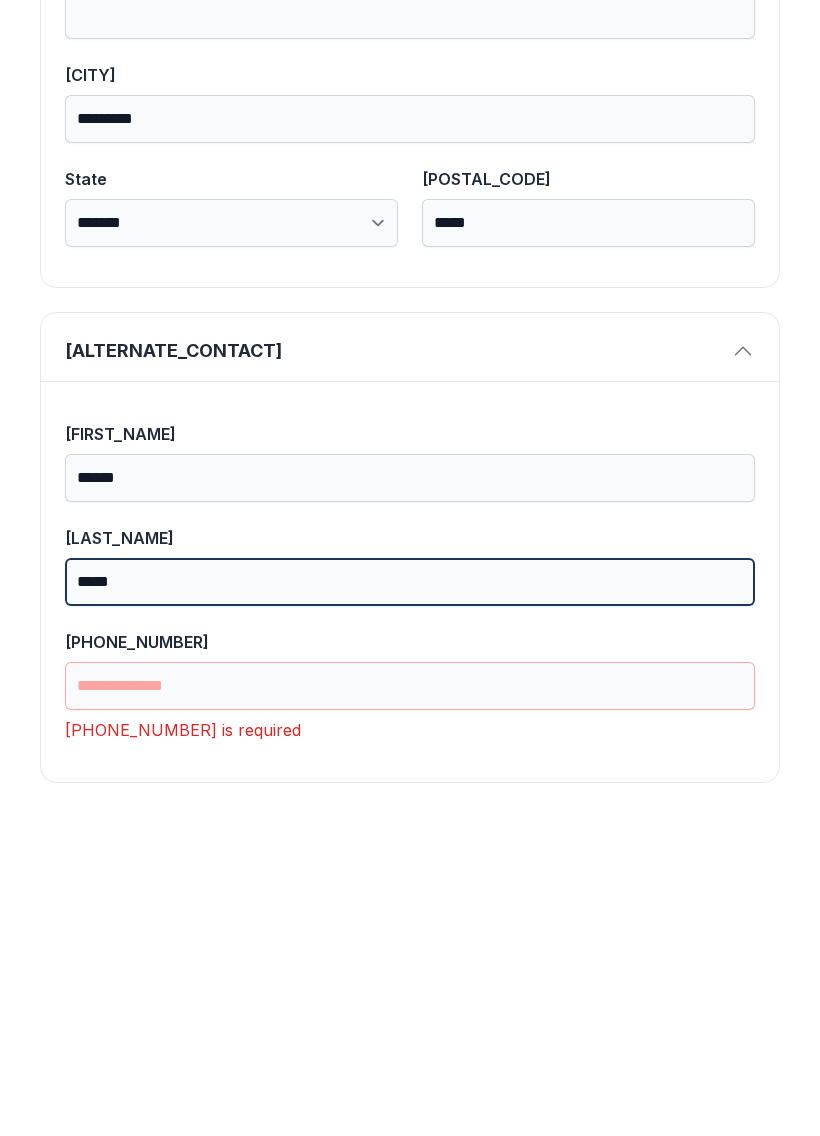 type on "*****" 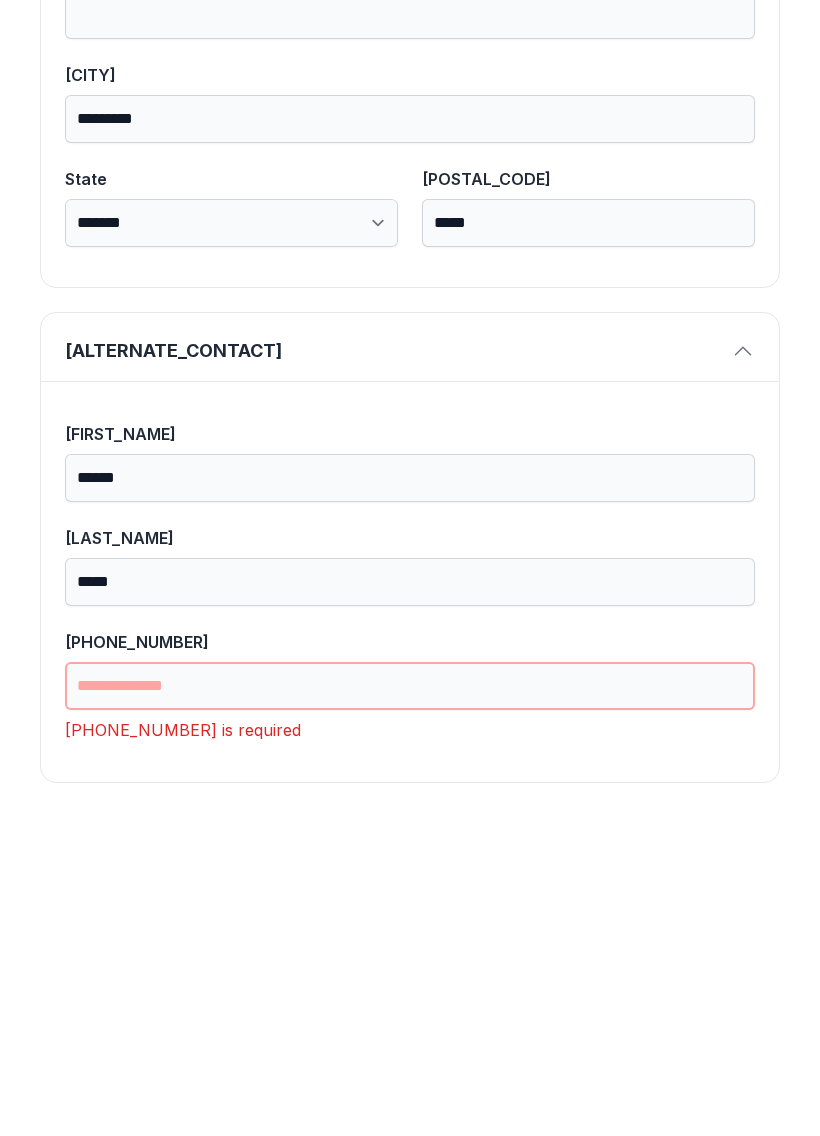 click on "[PHONE_NUMBER]" at bounding box center [410, 1003] 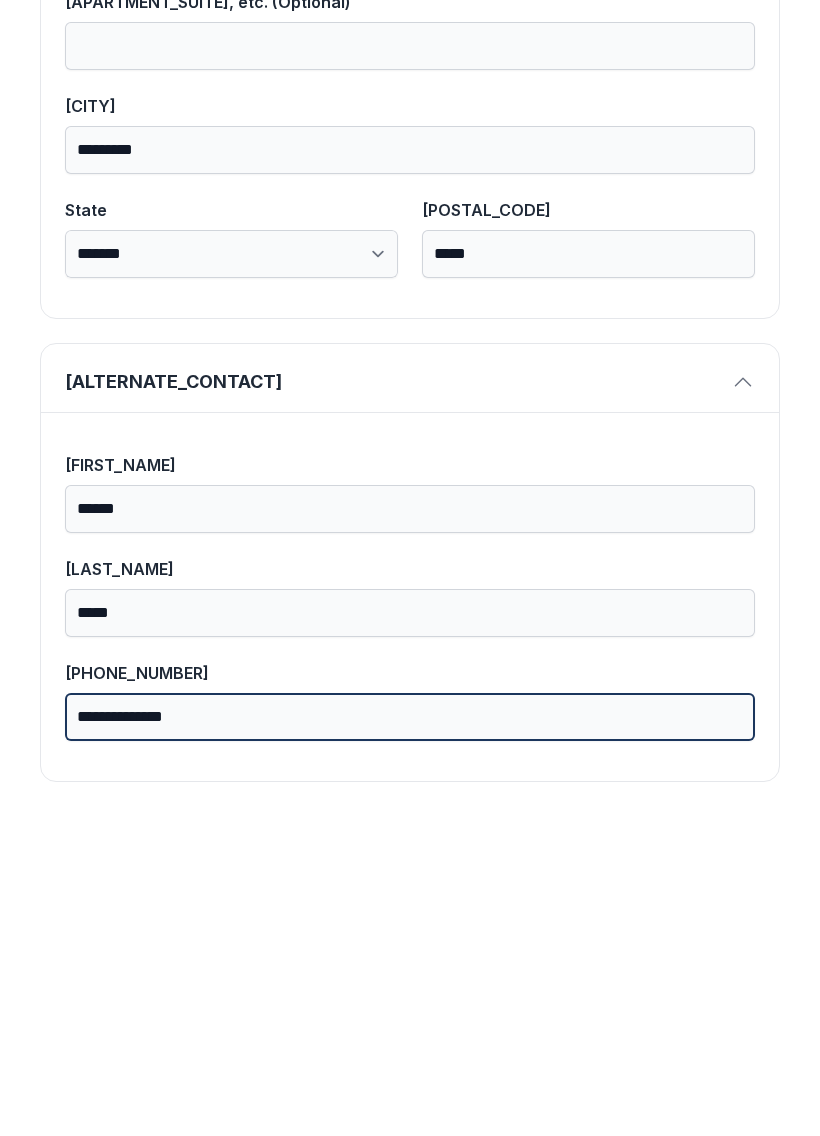 scroll, scrollTop: 692, scrollLeft: 0, axis: vertical 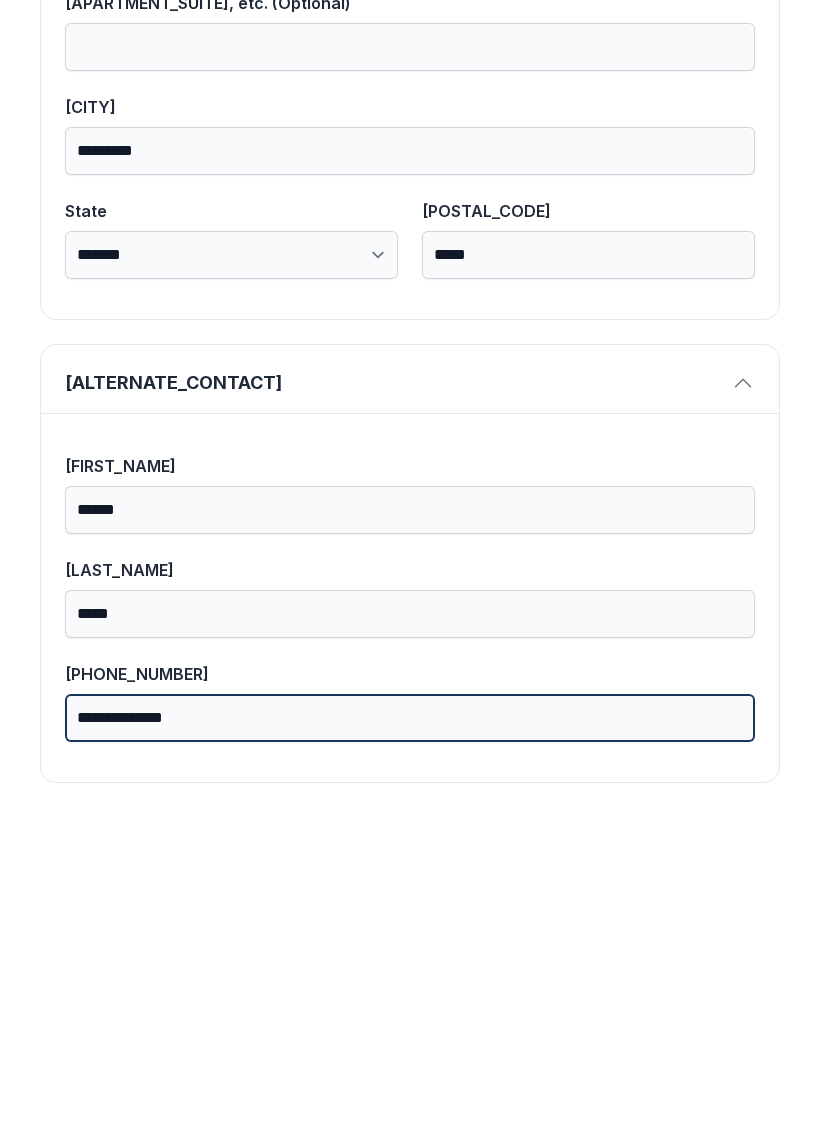 type on "**********" 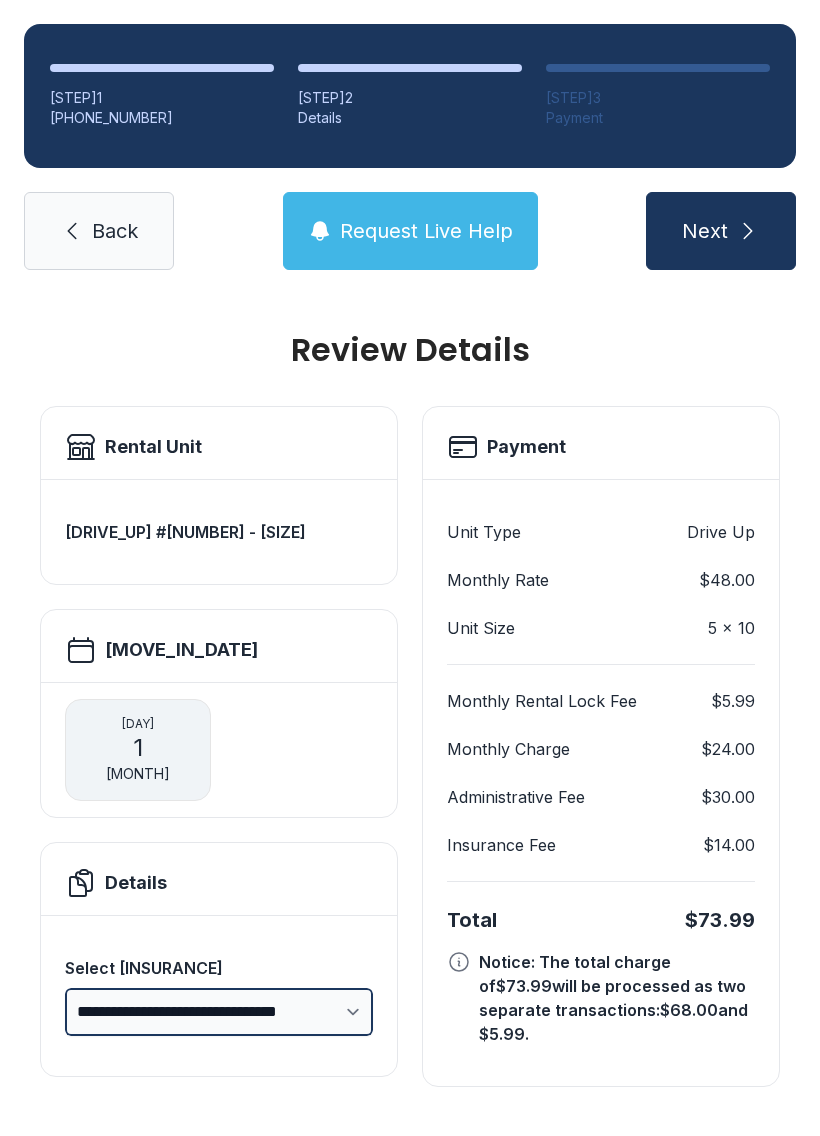 click on "**********" at bounding box center [219, 1012] 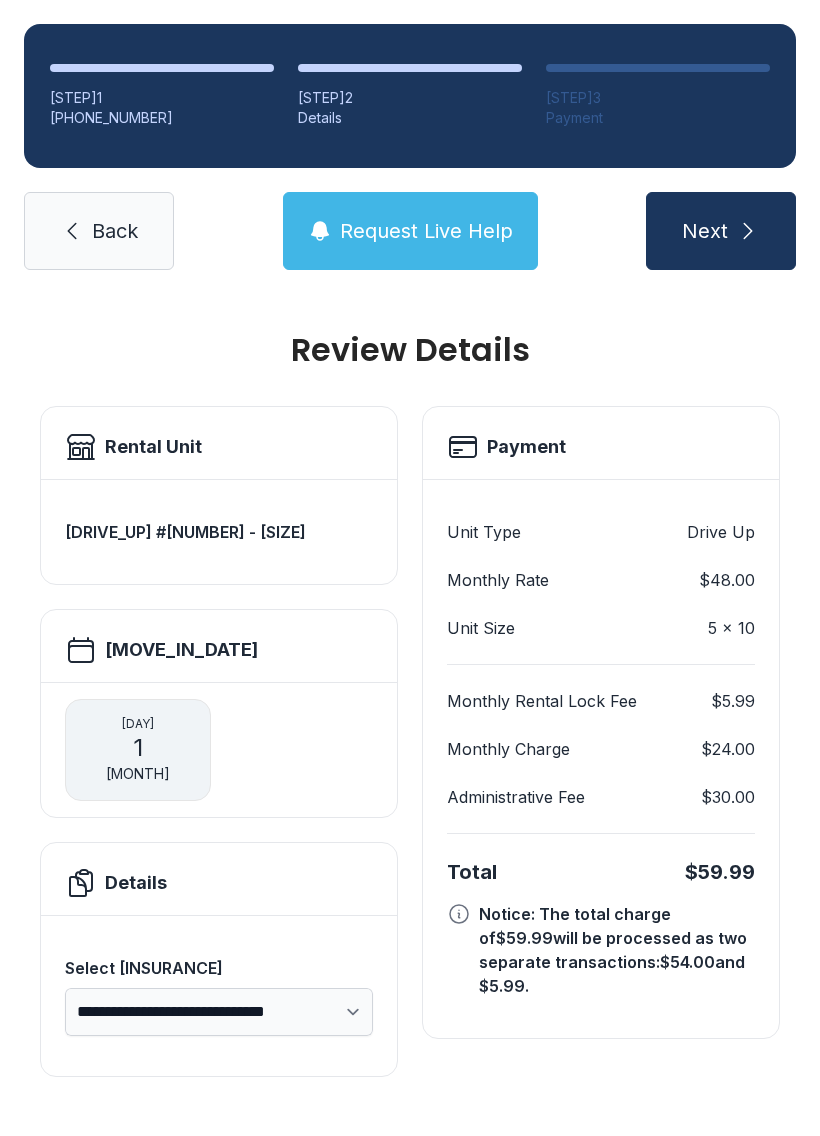 click on "Next" at bounding box center [721, 231] 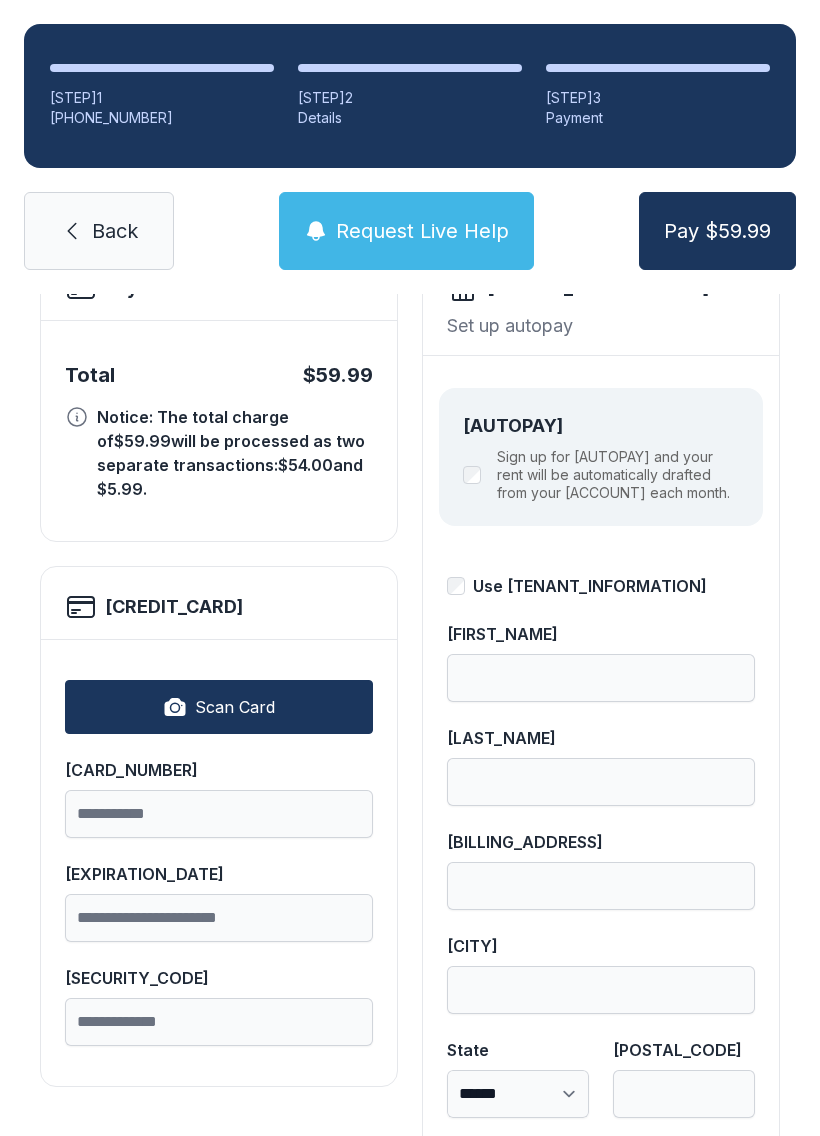scroll, scrollTop: 155, scrollLeft: 0, axis: vertical 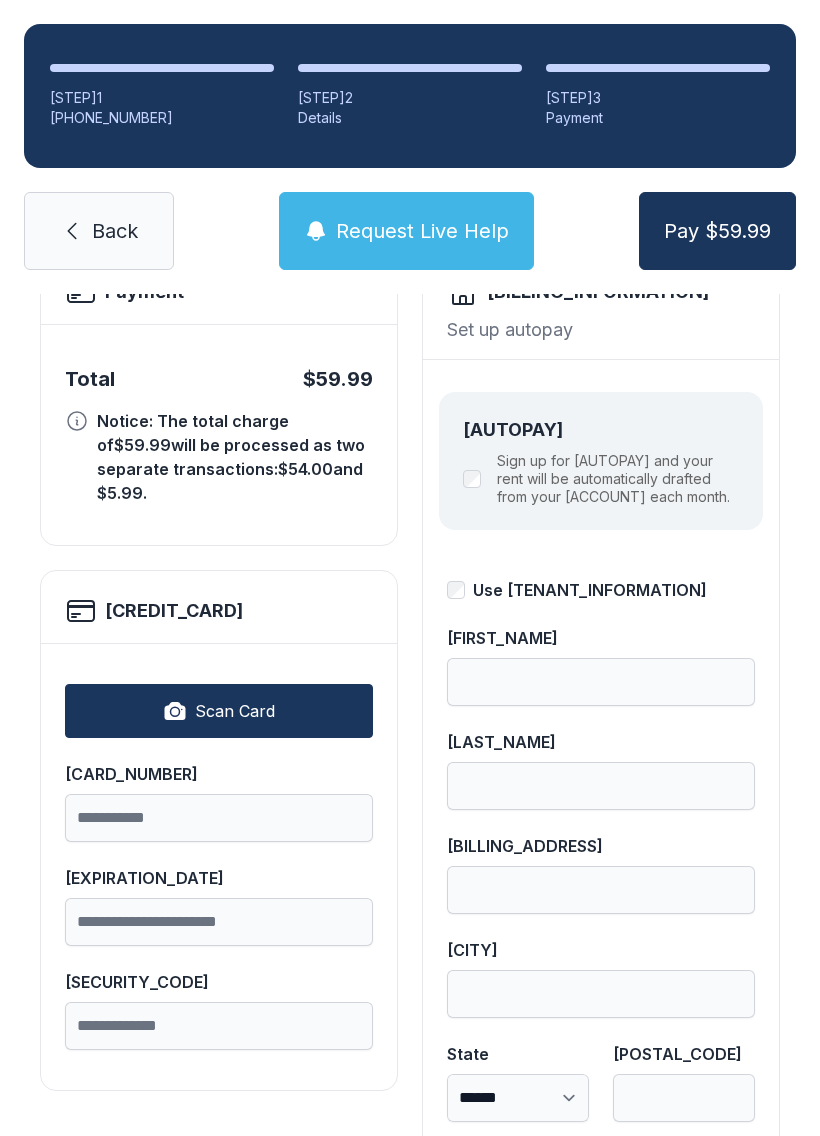 click on "Scan Card" at bounding box center [219, 711] 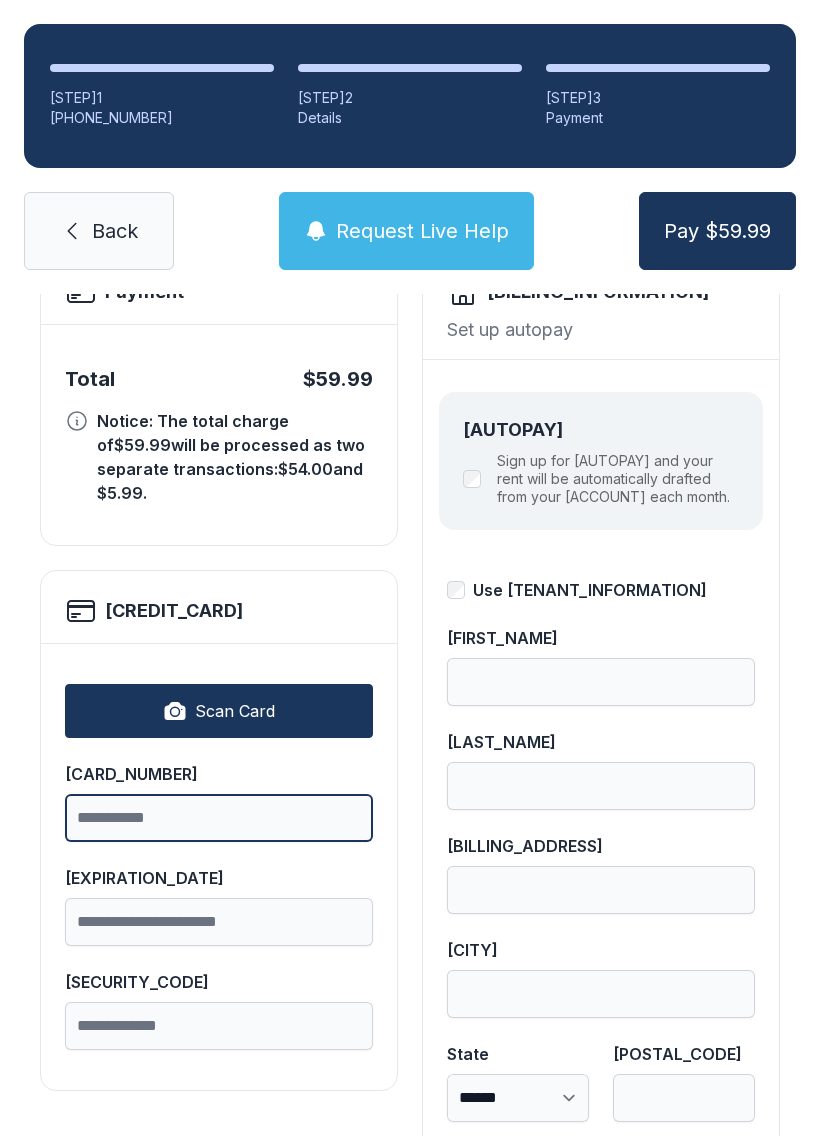 click on "[CARD_NUMBER]" at bounding box center [219, 818] 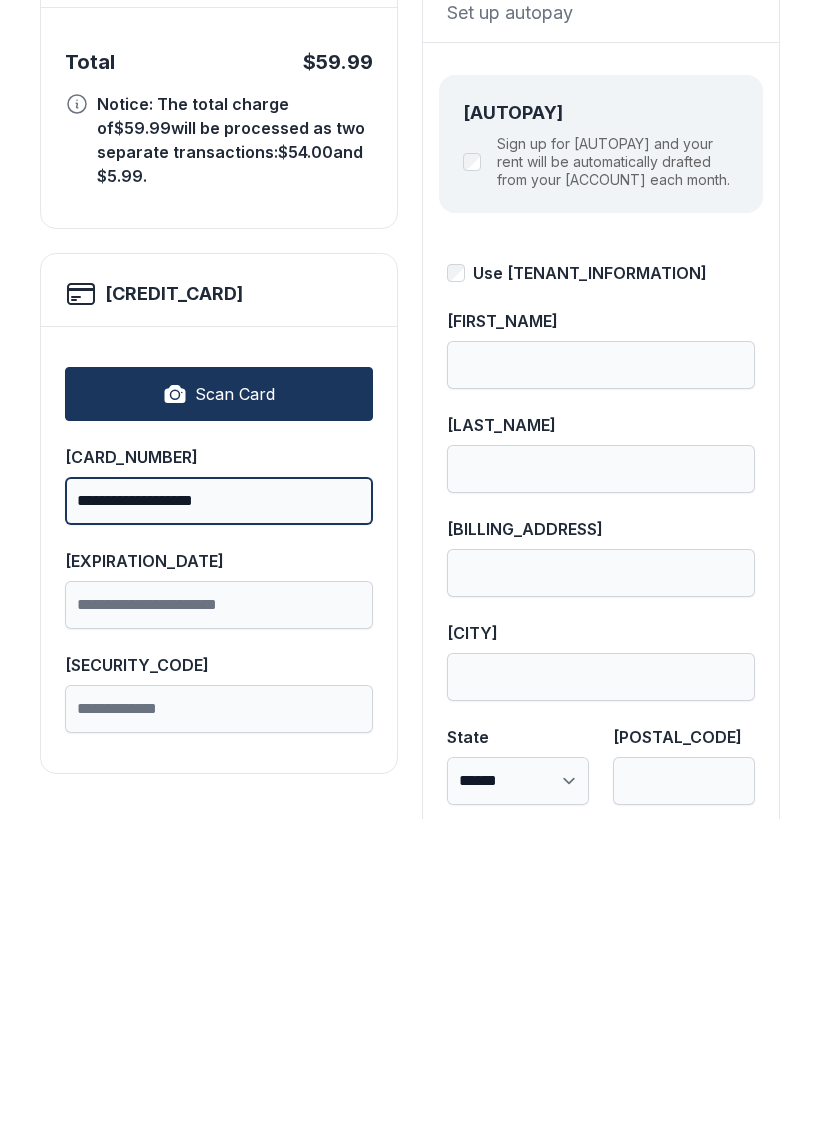 type on "**********" 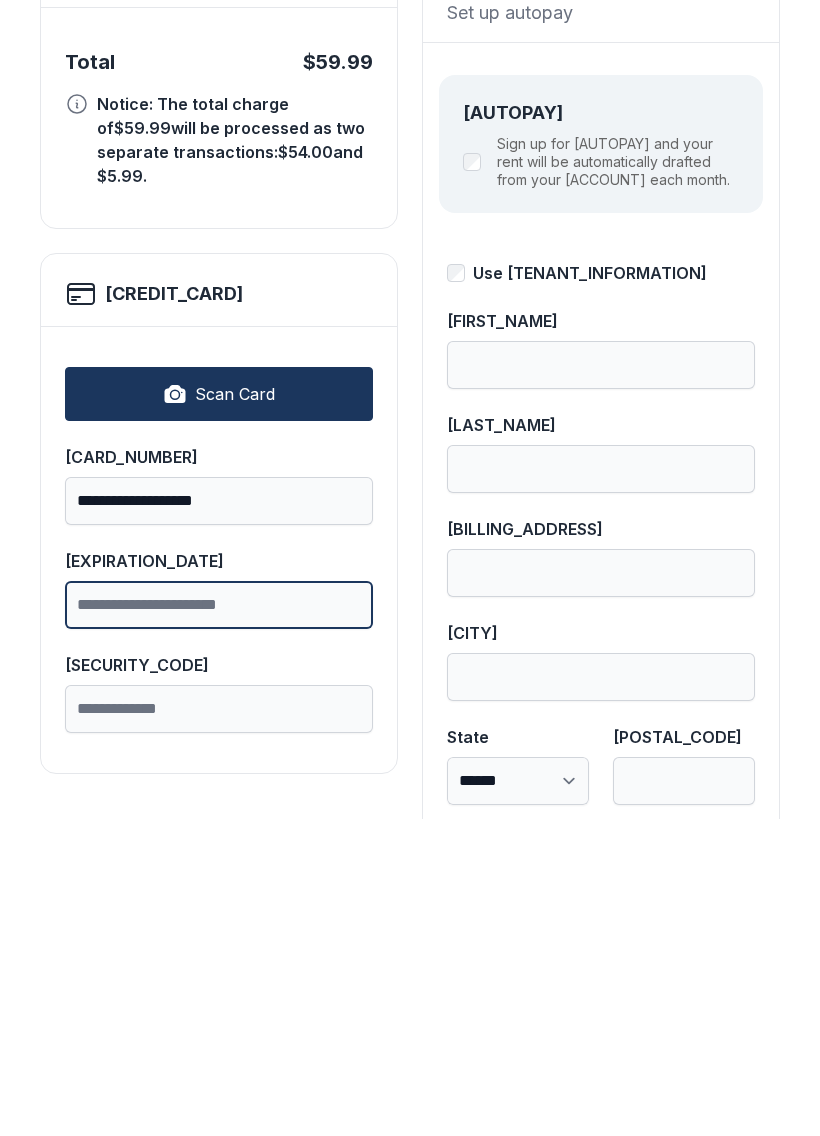 click on "[EXPIRATION_DATE]" at bounding box center [219, 922] 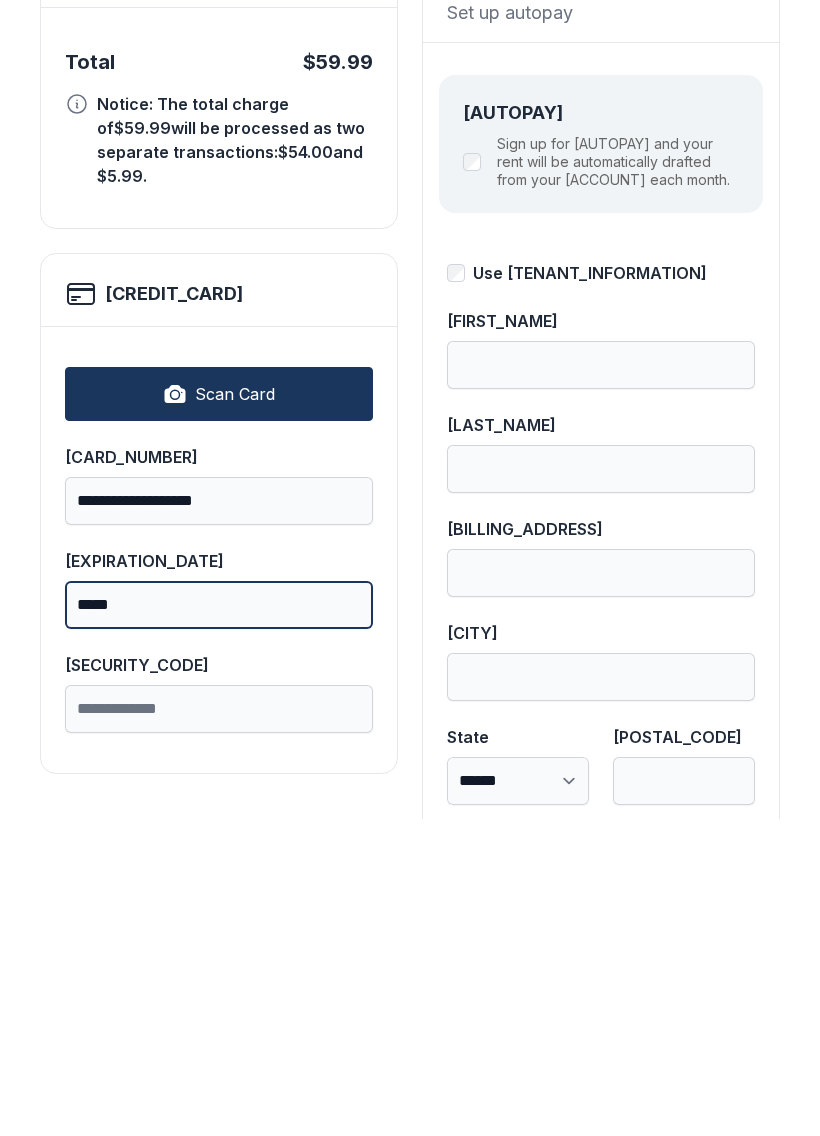 type on "*****" 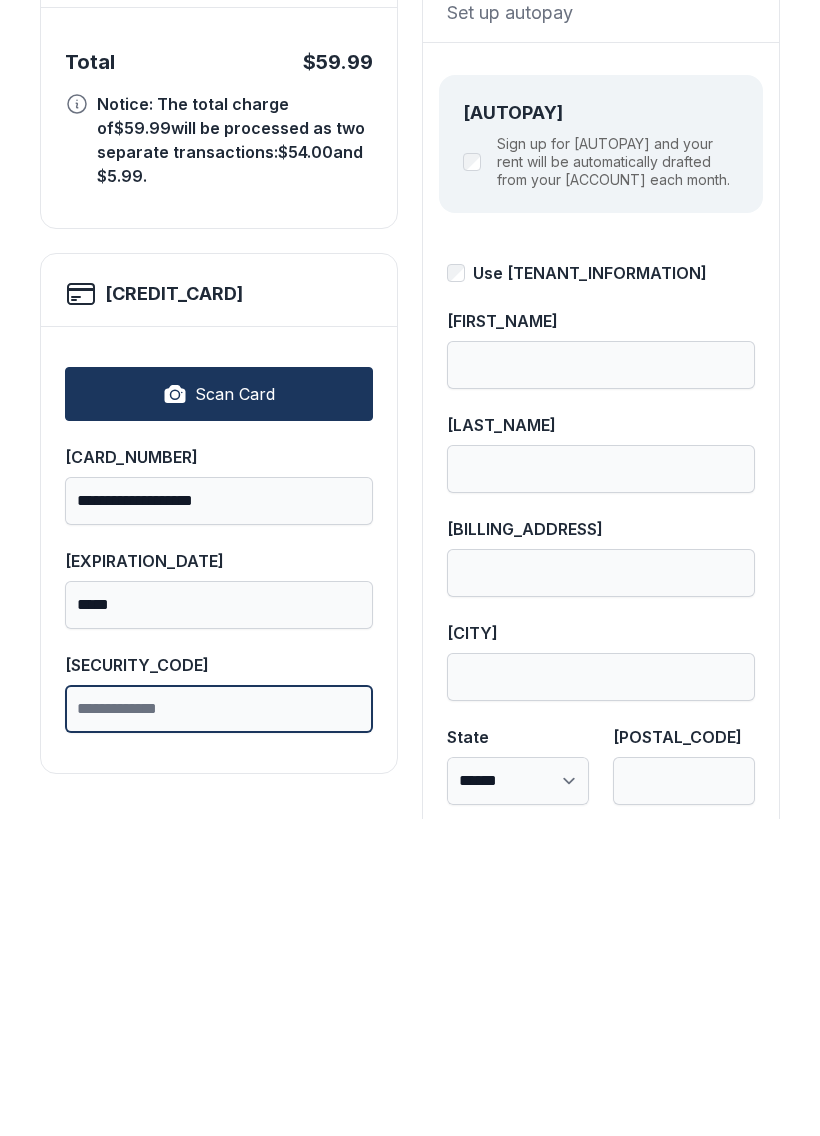 click on "[SECURITY_CODE]" at bounding box center [219, 1026] 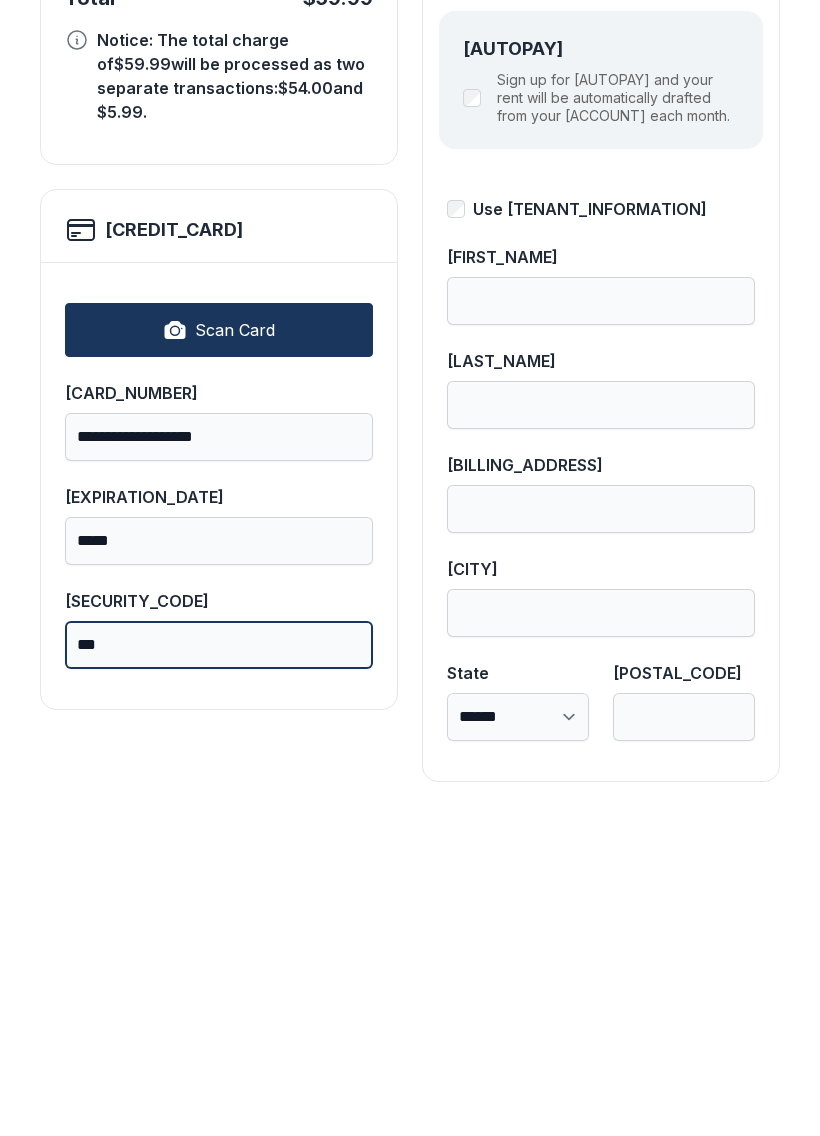 scroll, scrollTop: 218, scrollLeft: 0, axis: vertical 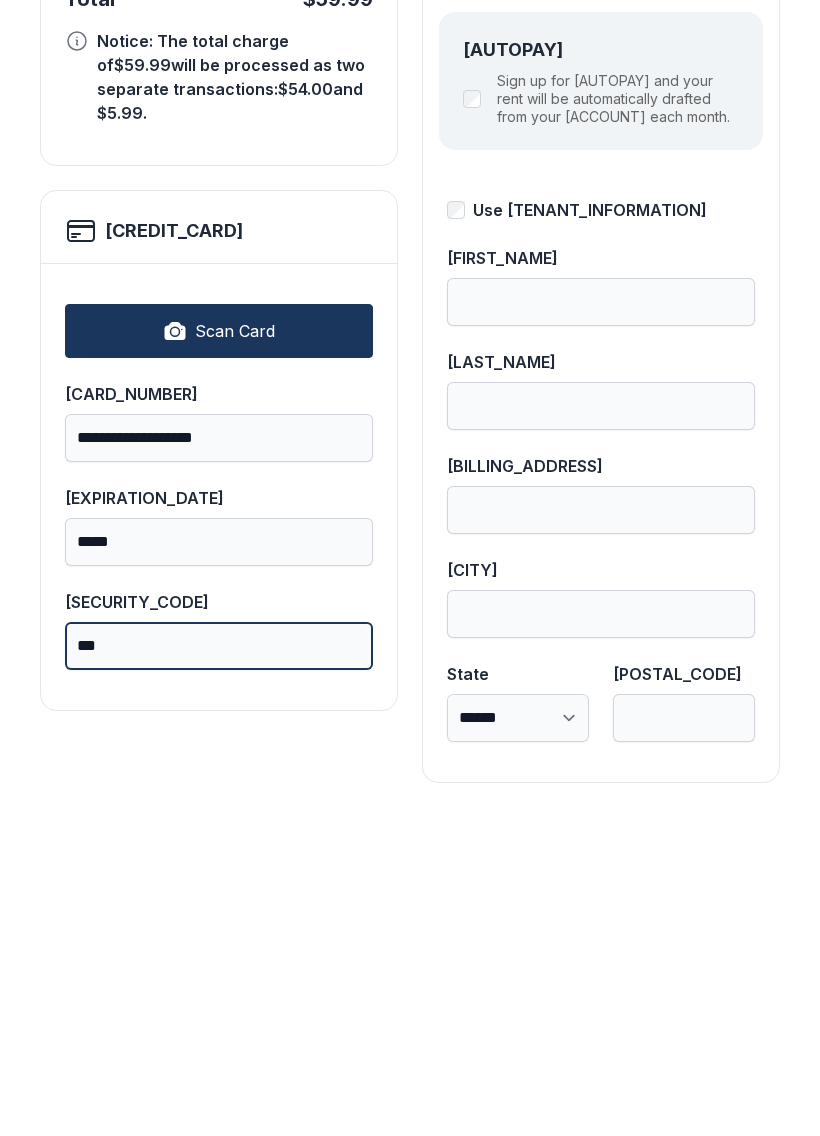 click on "Pay $59.99" at bounding box center (717, 231) 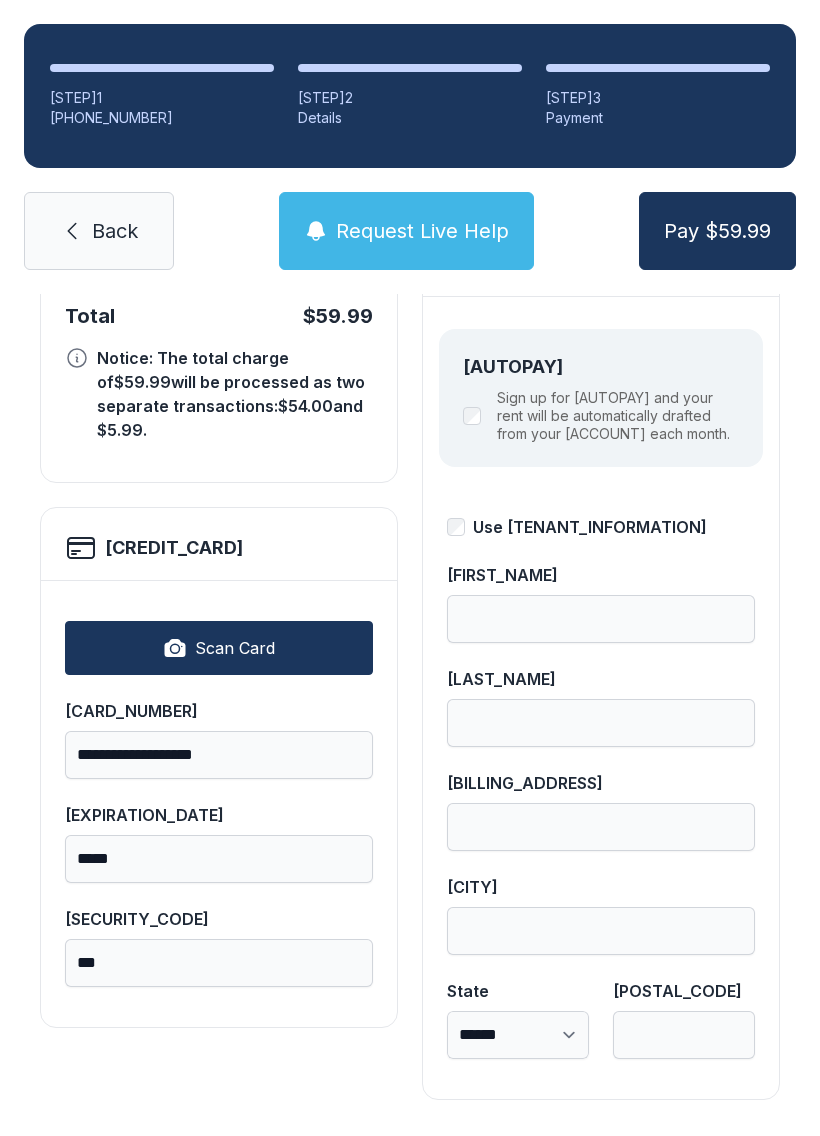 click on "Pay $59.99" at bounding box center [717, 231] 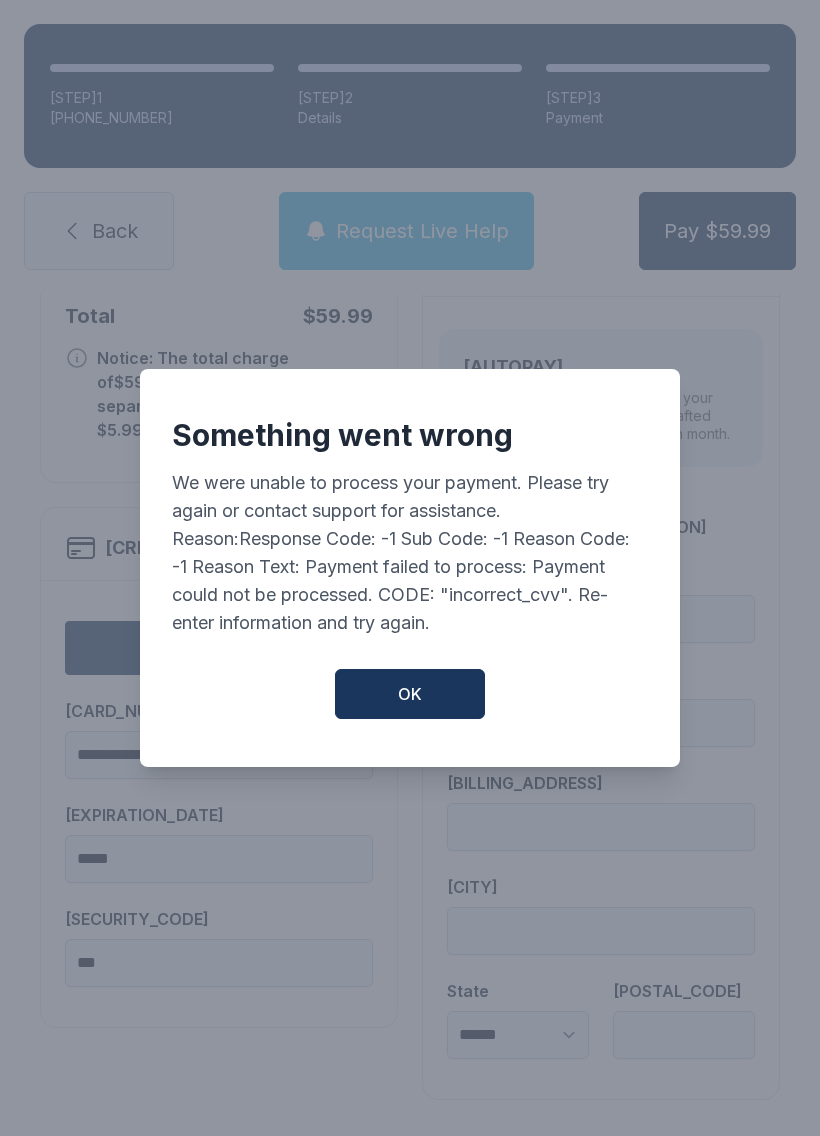 click on "OK" at bounding box center (410, 694) 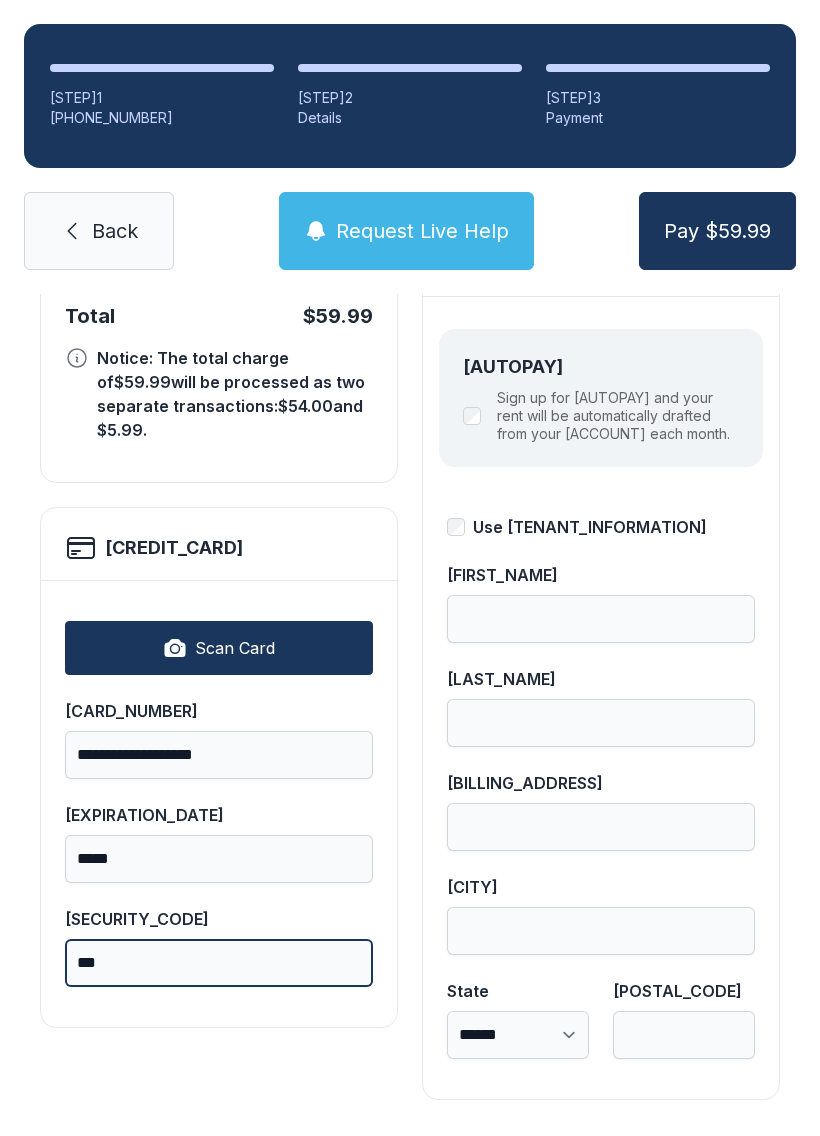 click on "***" at bounding box center (219, 963) 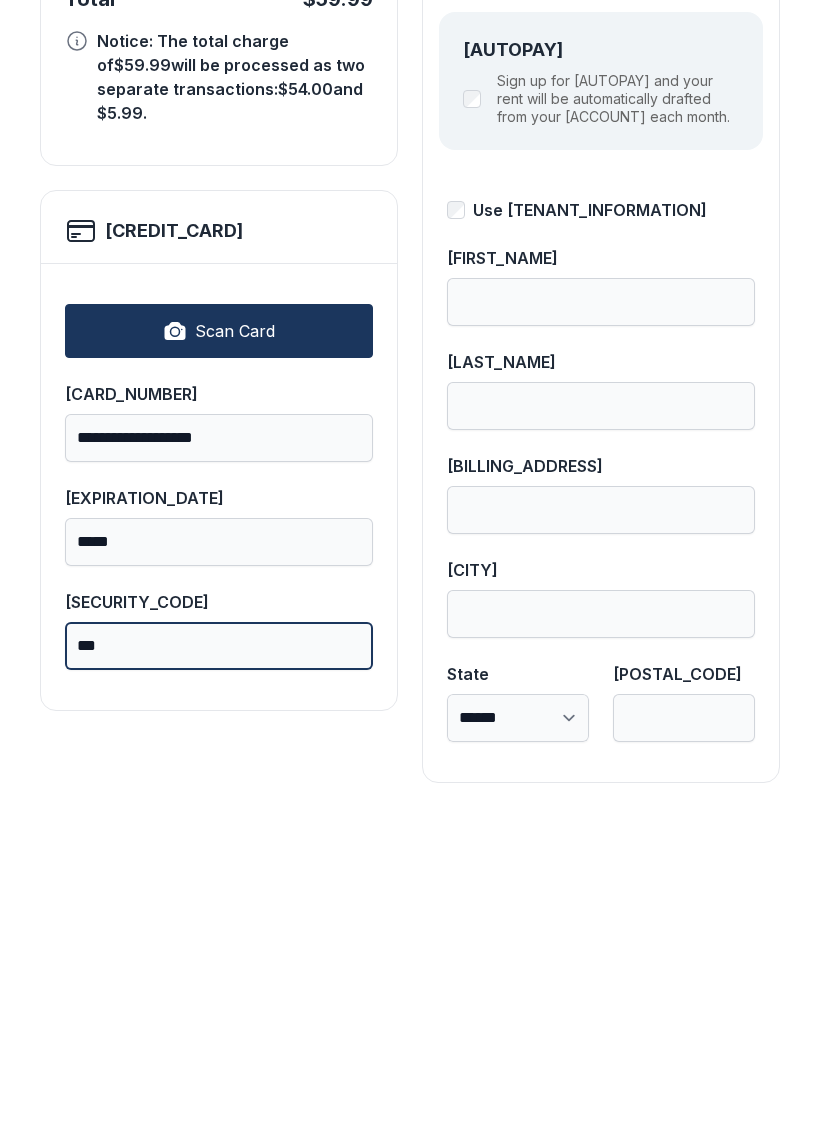 type on "***" 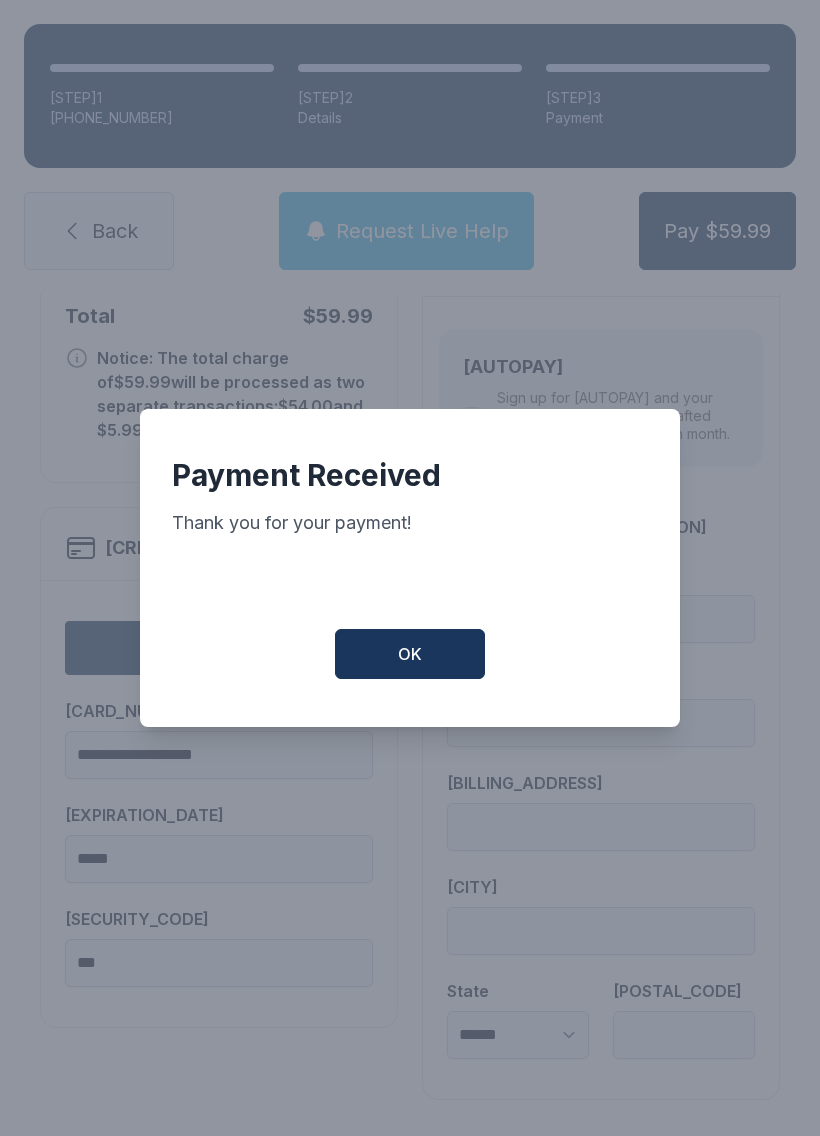 click on "OK" at bounding box center (410, 654) 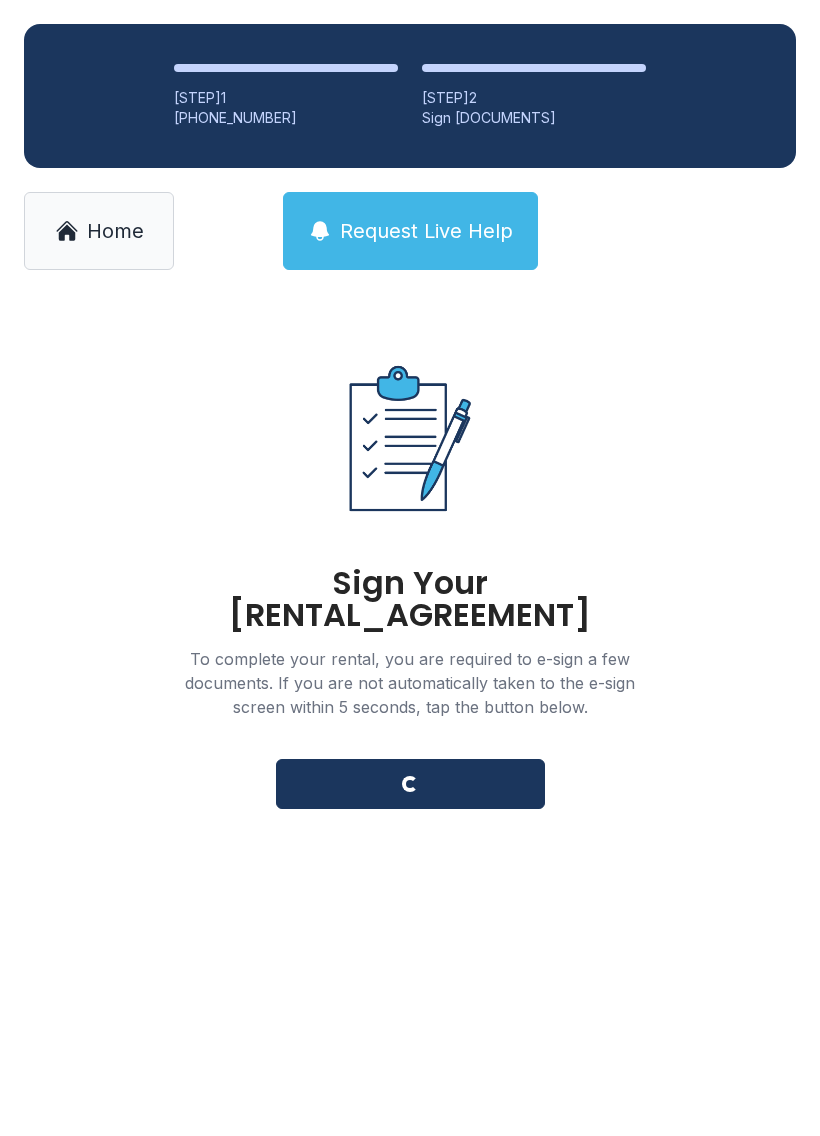 scroll, scrollTop: 0, scrollLeft: 0, axis: both 